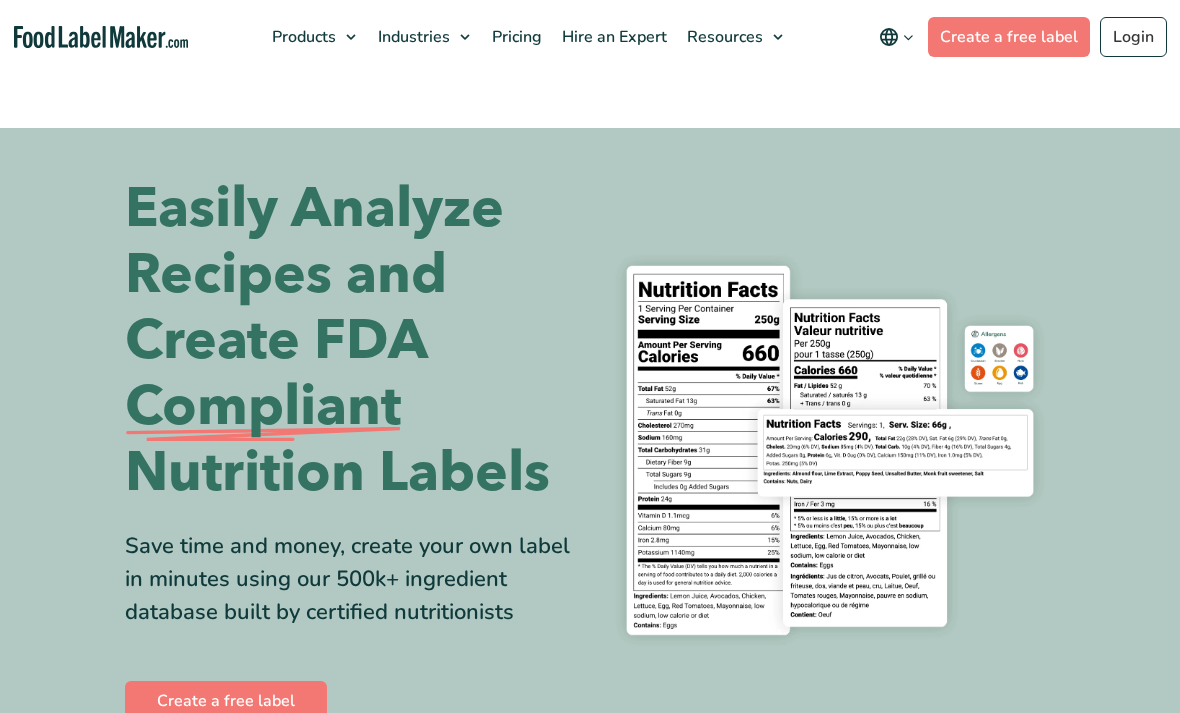 scroll, scrollTop: 0, scrollLeft: 0, axis: both 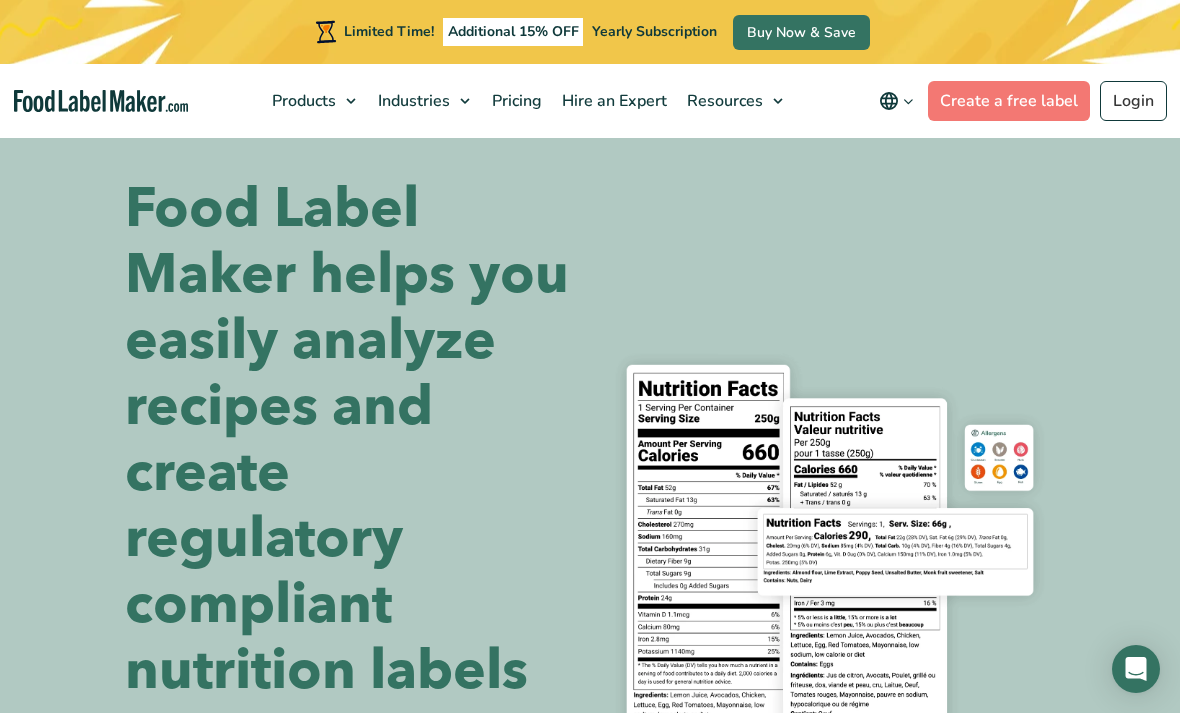 click on "Login" at bounding box center (1133, 101) 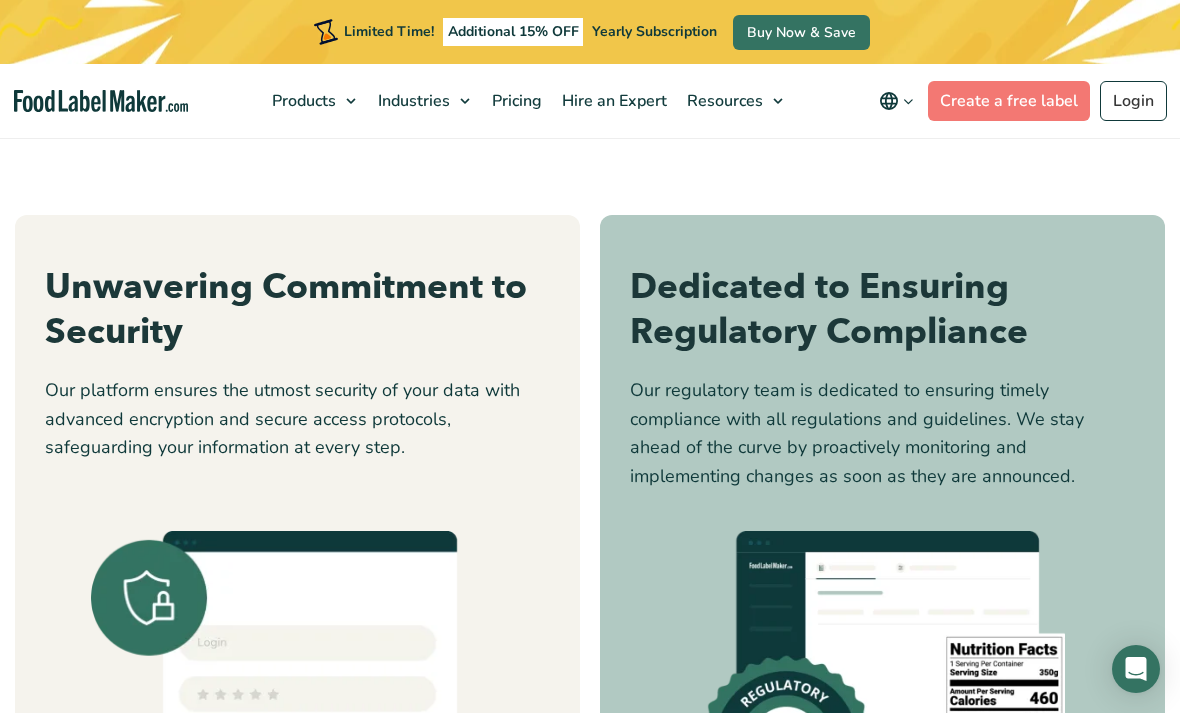 scroll, scrollTop: 5706, scrollLeft: 0, axis: vertical 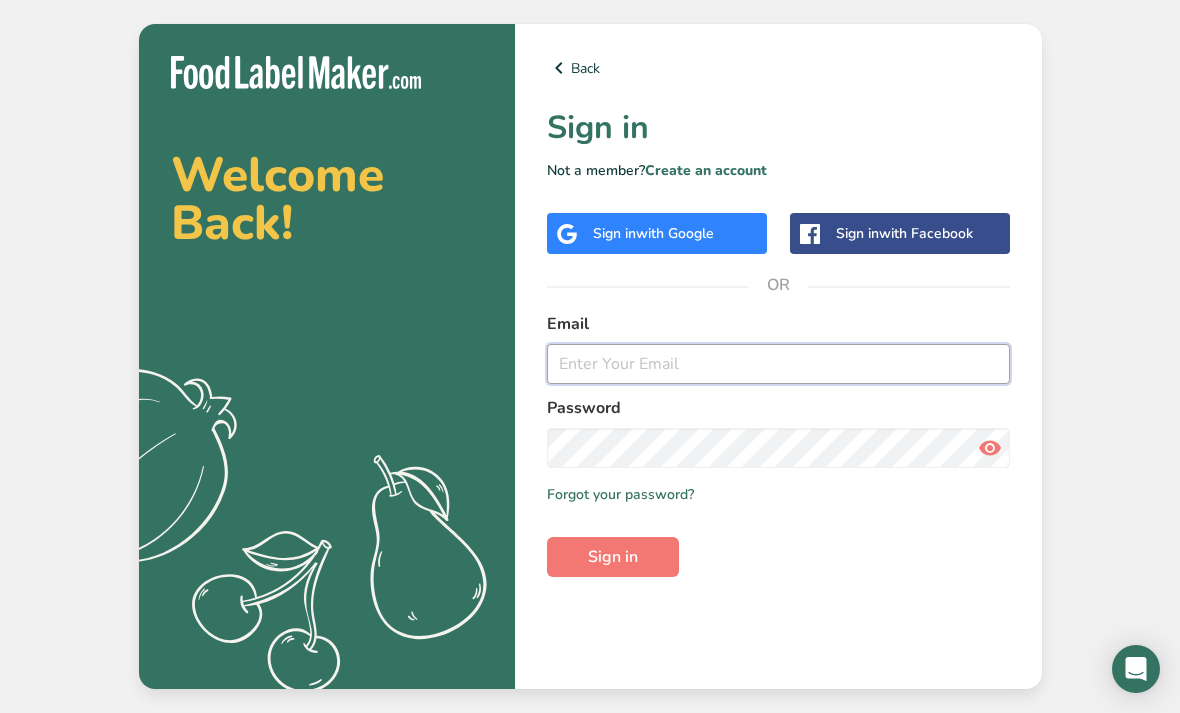 click at bounding box center [778, 364] 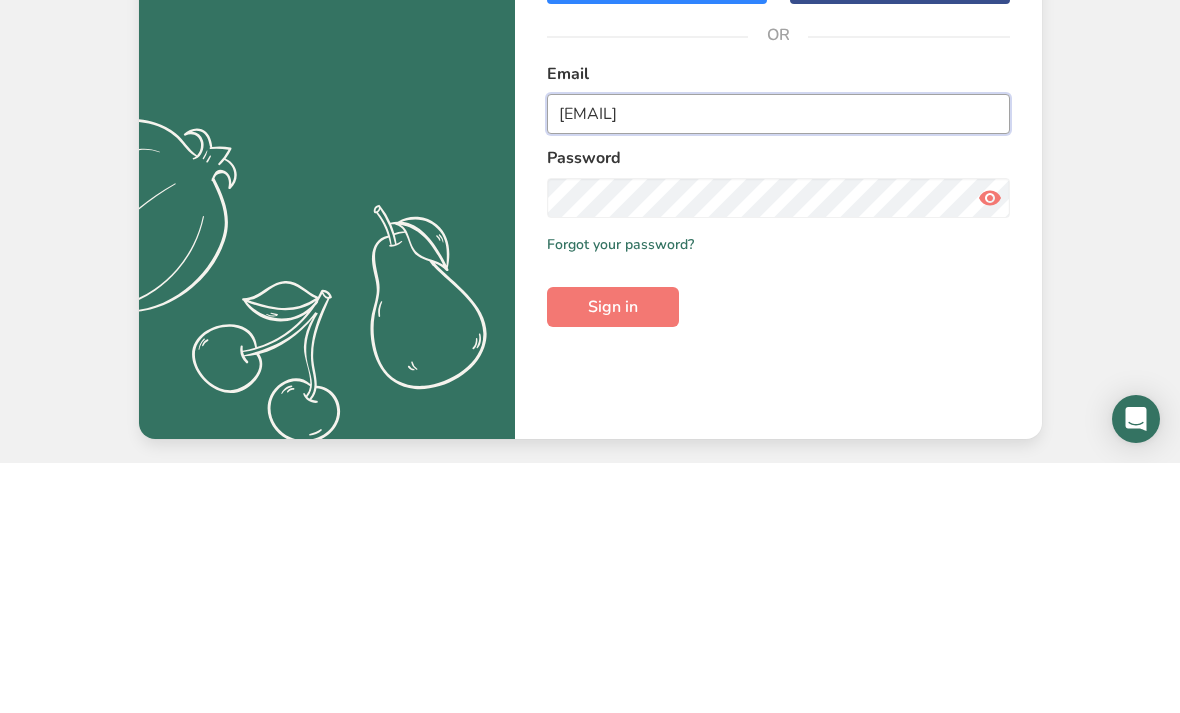 type on "[EMAIL]" 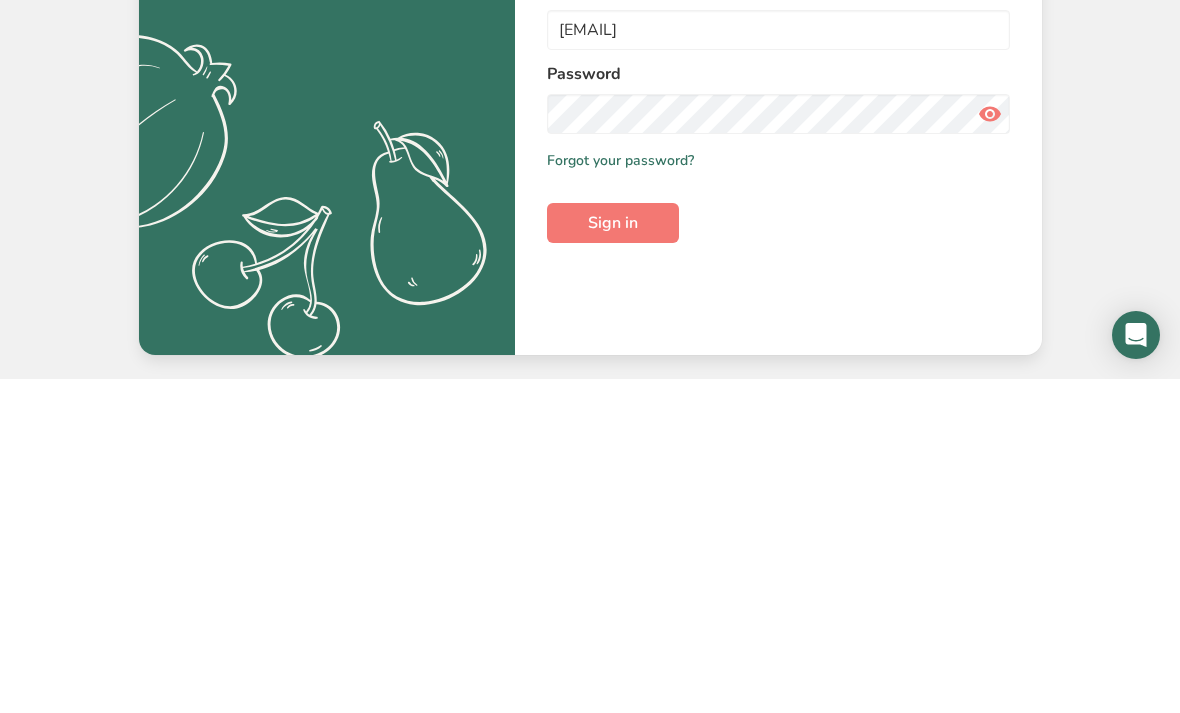 click on "Sign in" at bounding box center (613, 557) 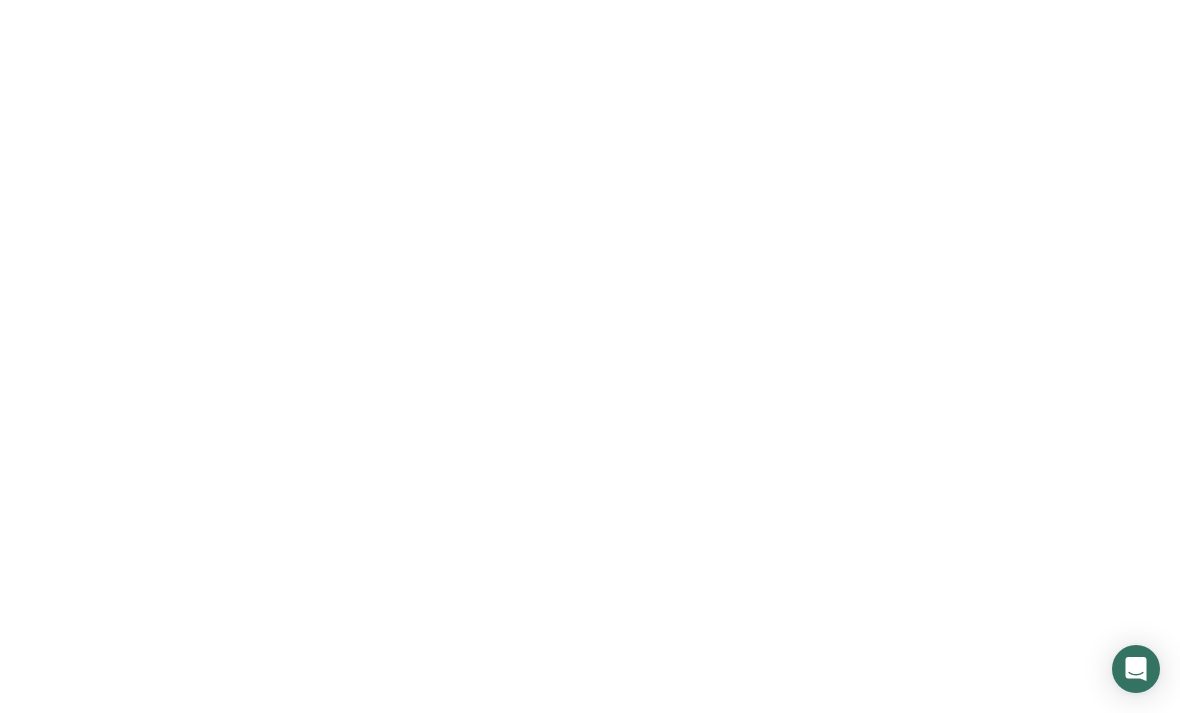 scroll, scrollTop: 0, scrollLeft: 0, axis: both 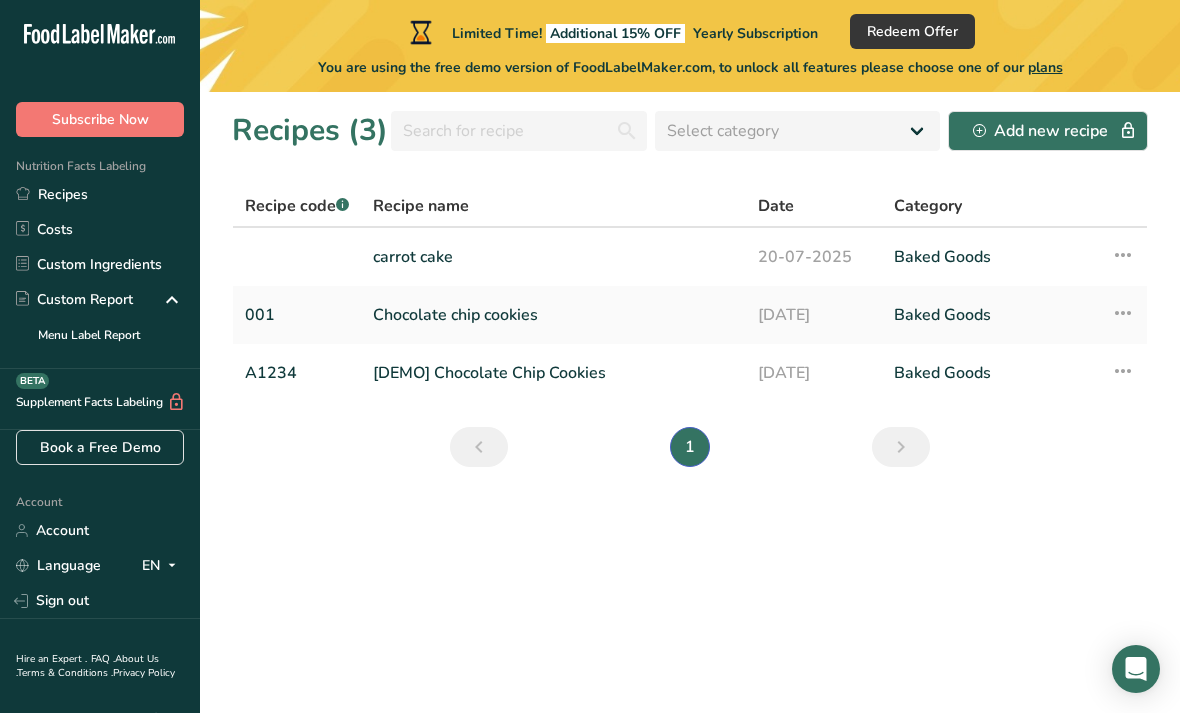 click at bounding box center [901, 447] 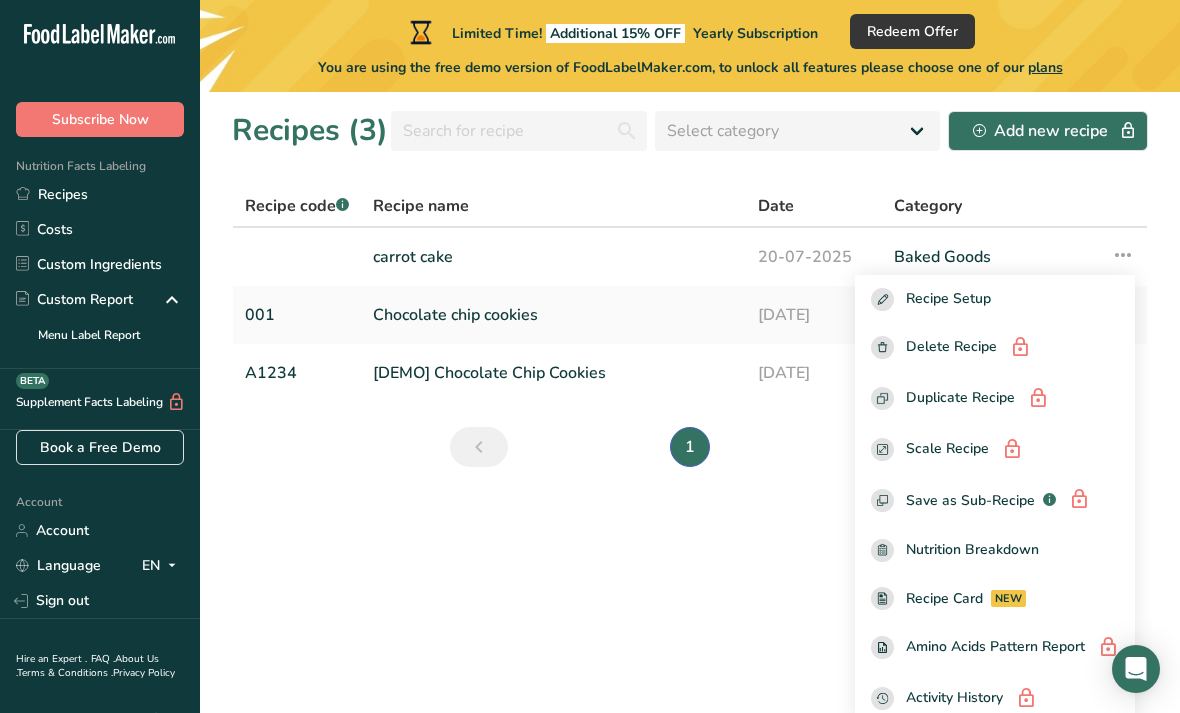 click on "carrot cake" at bounding box center (553, 257) 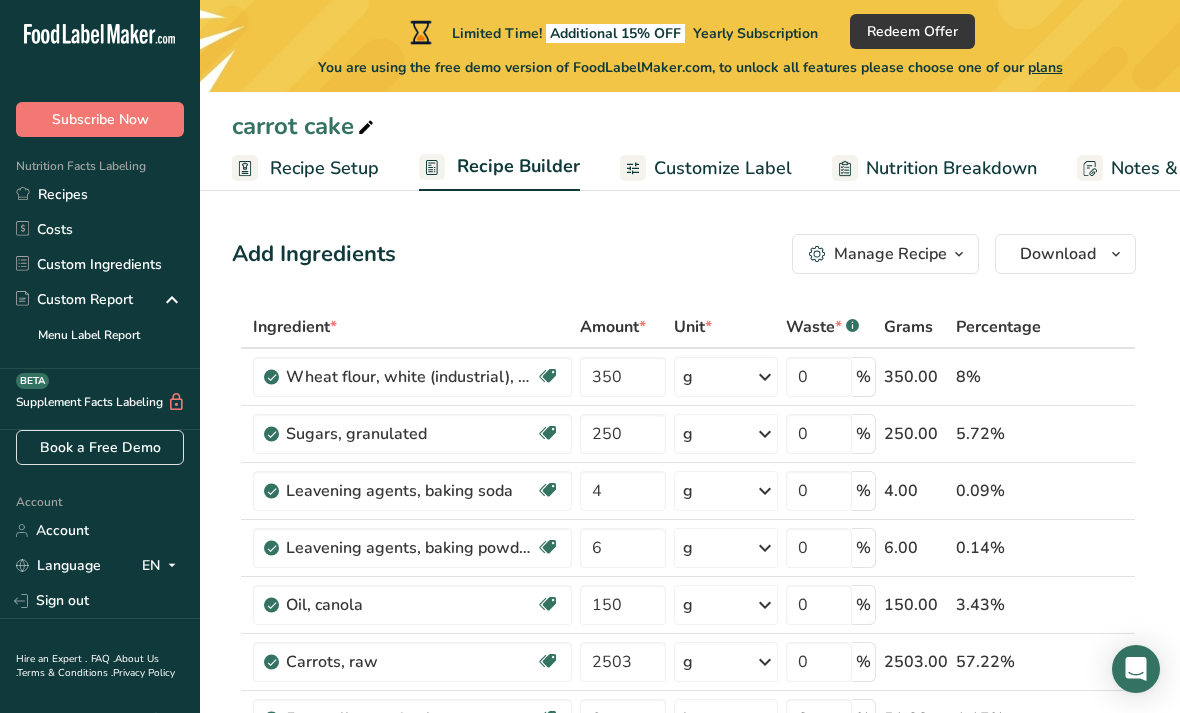 scroll, scrollTop: 0, scrollLeft: 0, axis: both 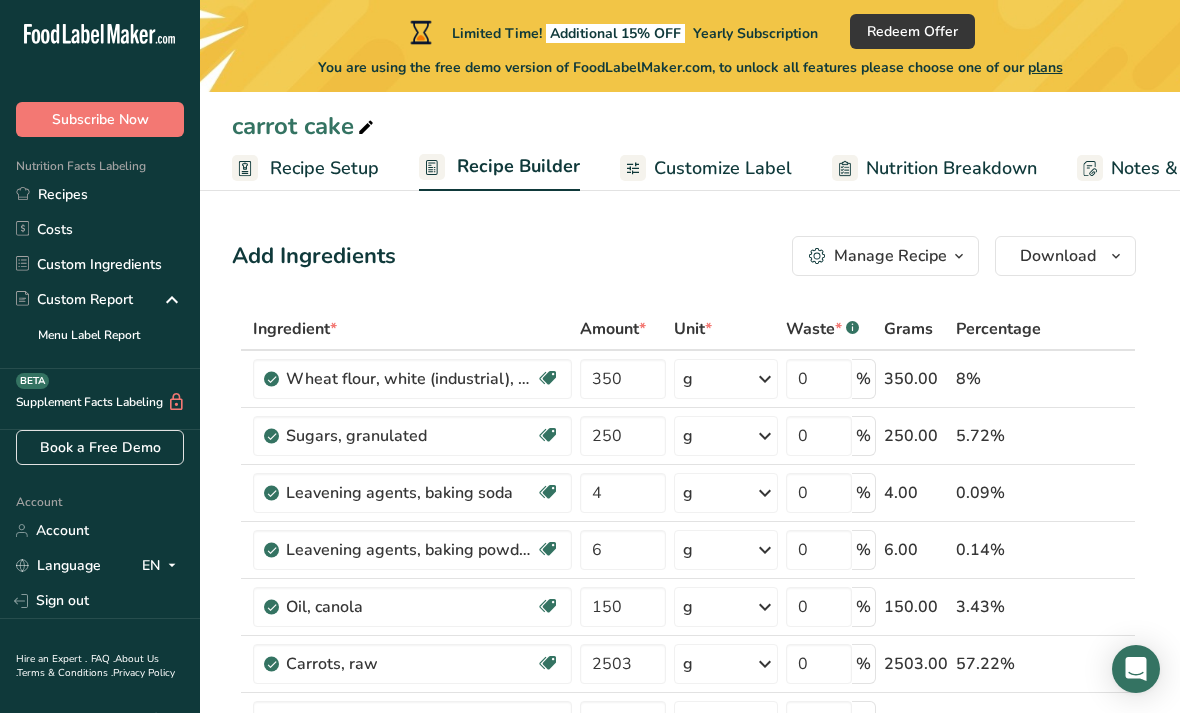 click on "Nutrition Breakdown" at bounding box center (951, 168) 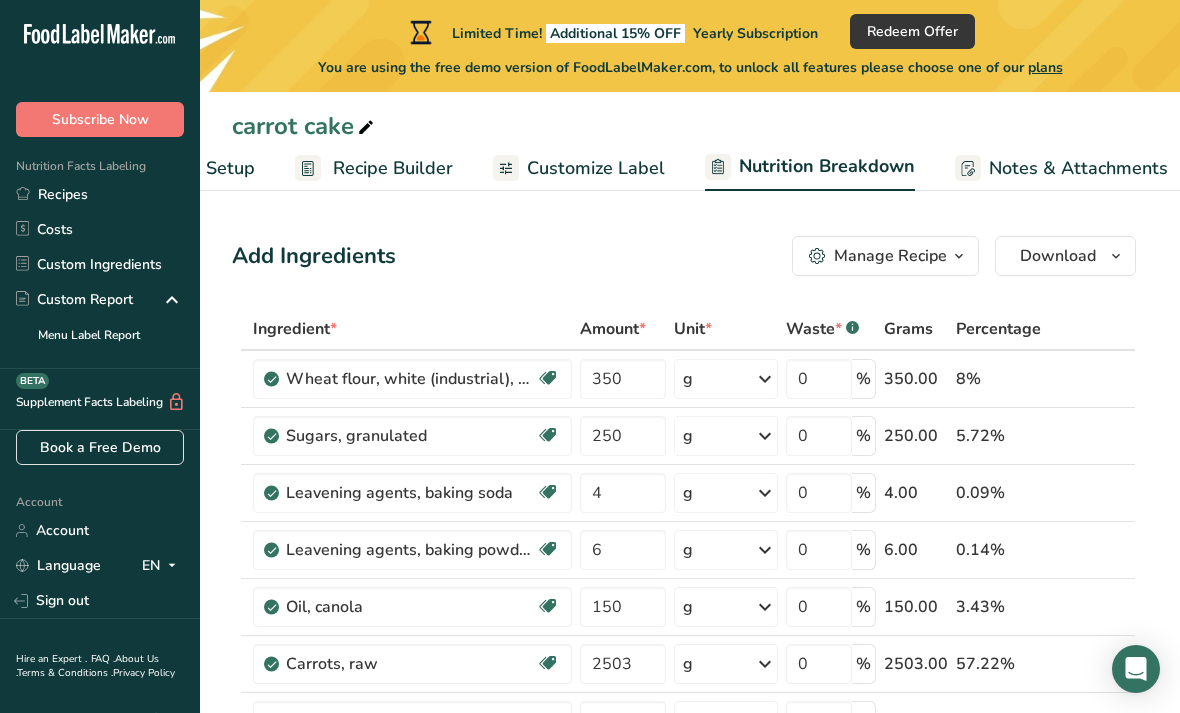 select on "Calories" 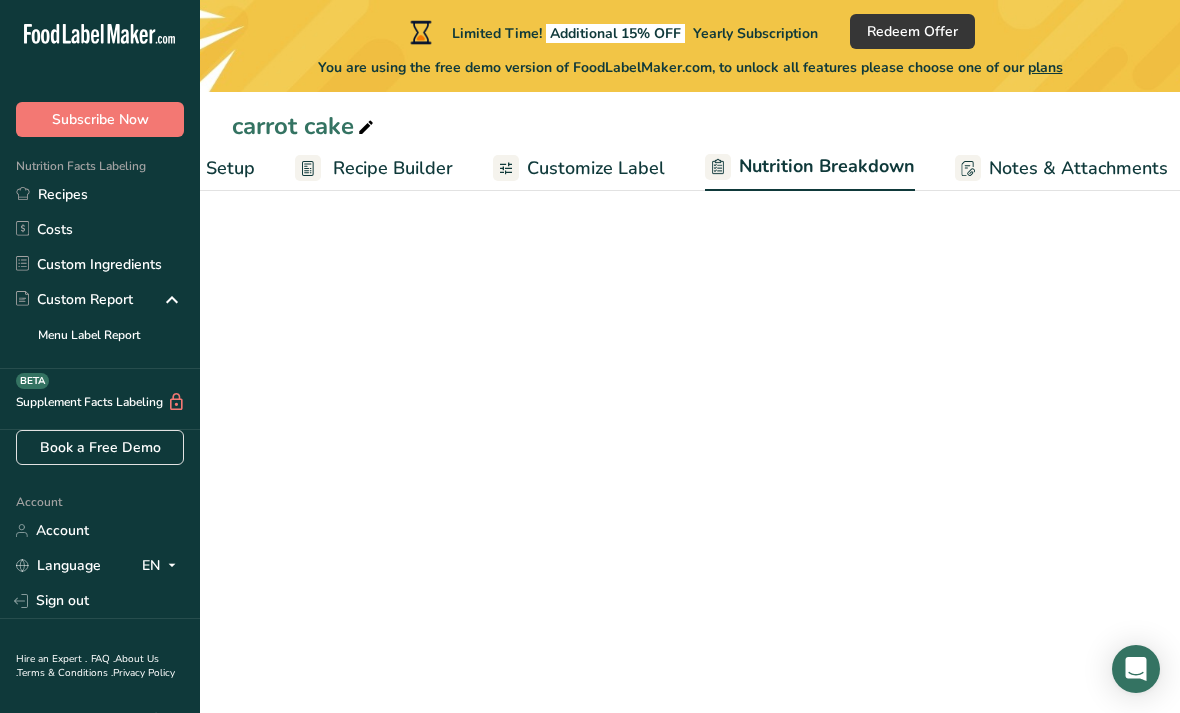 scroll, scrollTop: 0, scrollLeft: 343, axis: horizontal 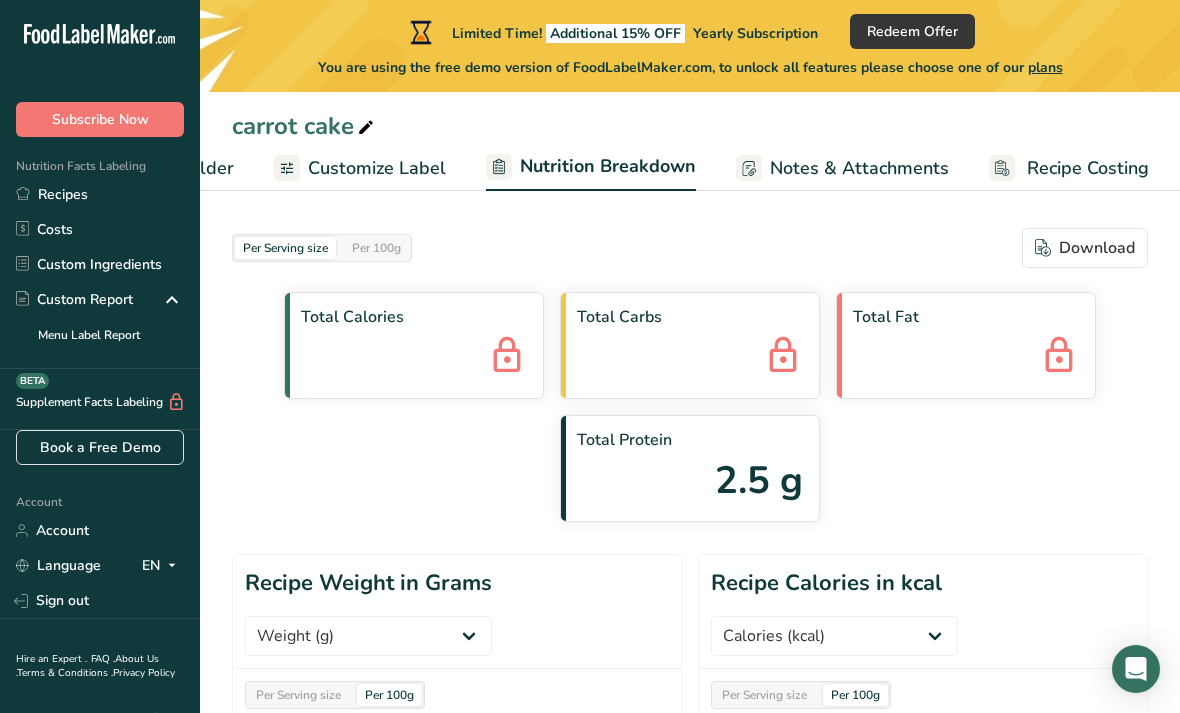 click on "Customize Label" at bounding box center [360, 168] 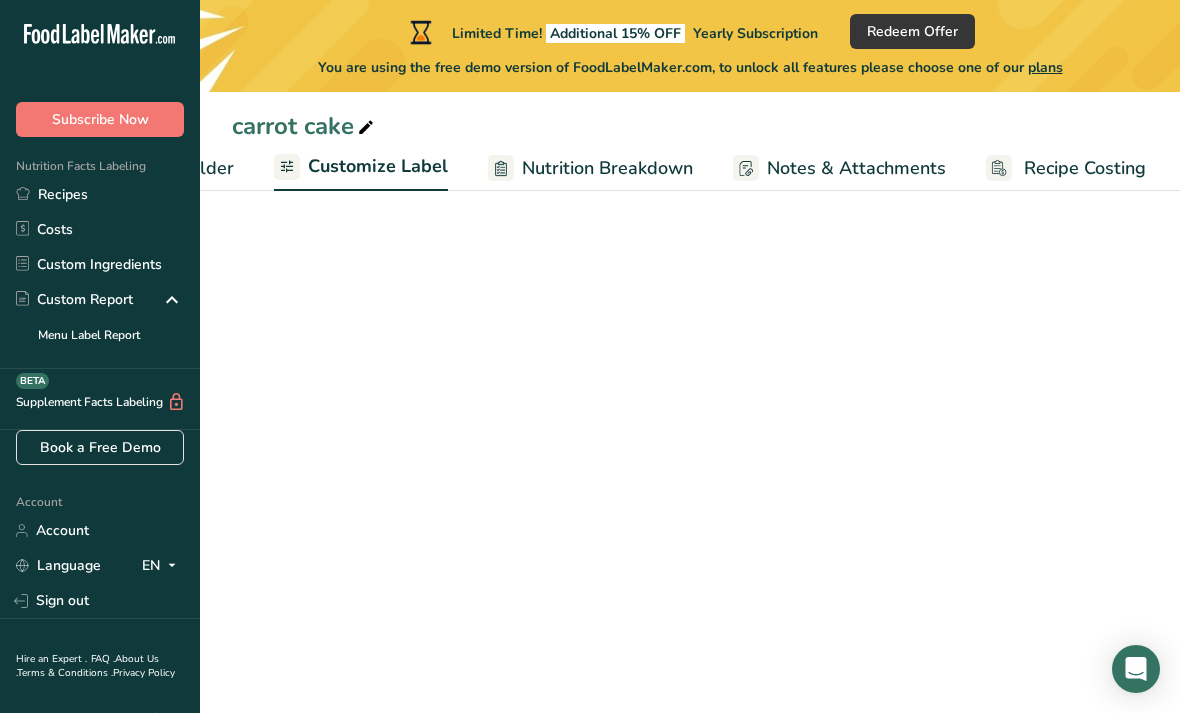 scroll, scrollTop: 0, scrollLeft: 341, axis: horizontal 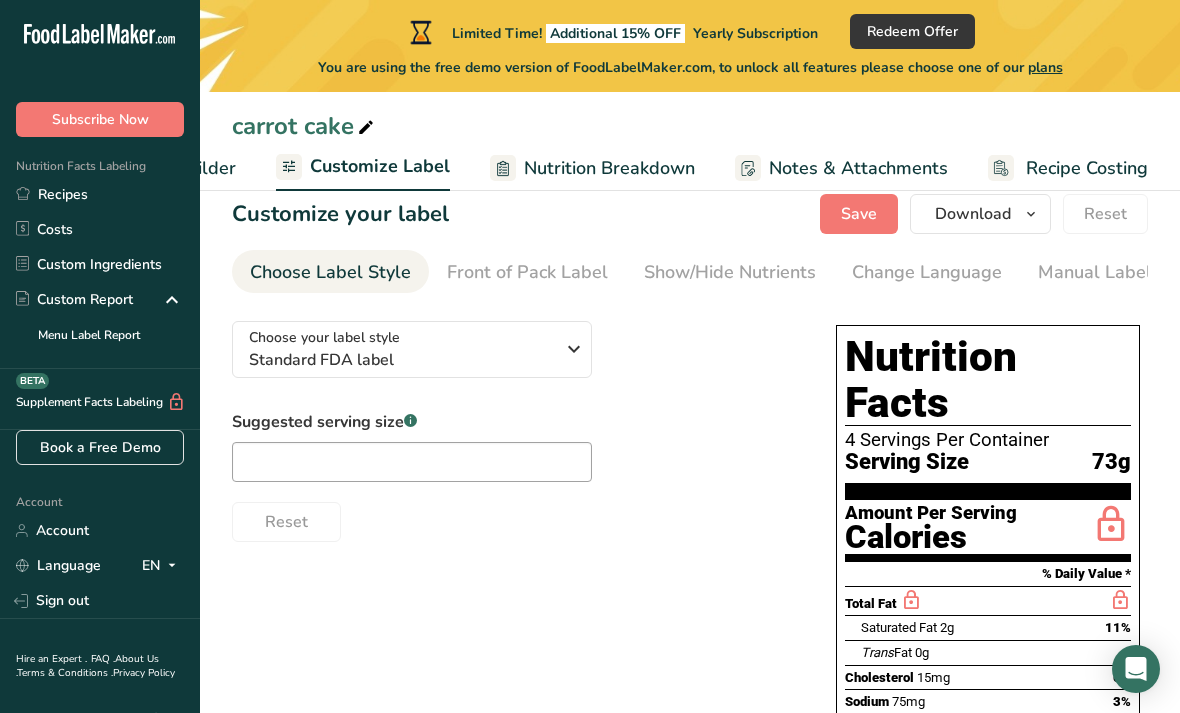 click on "Recipe Costing" at bounding box center (1087, 168) 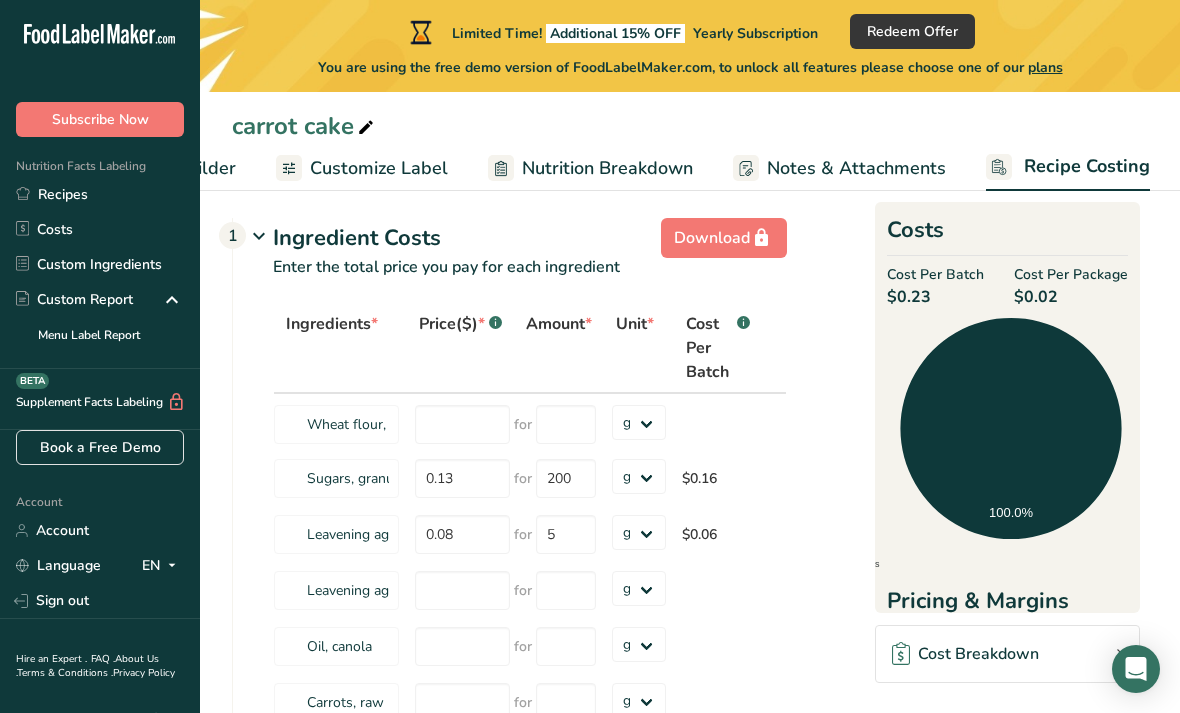 scroll, scrollTop: 20, scrollLeft: 0, axis: vertical 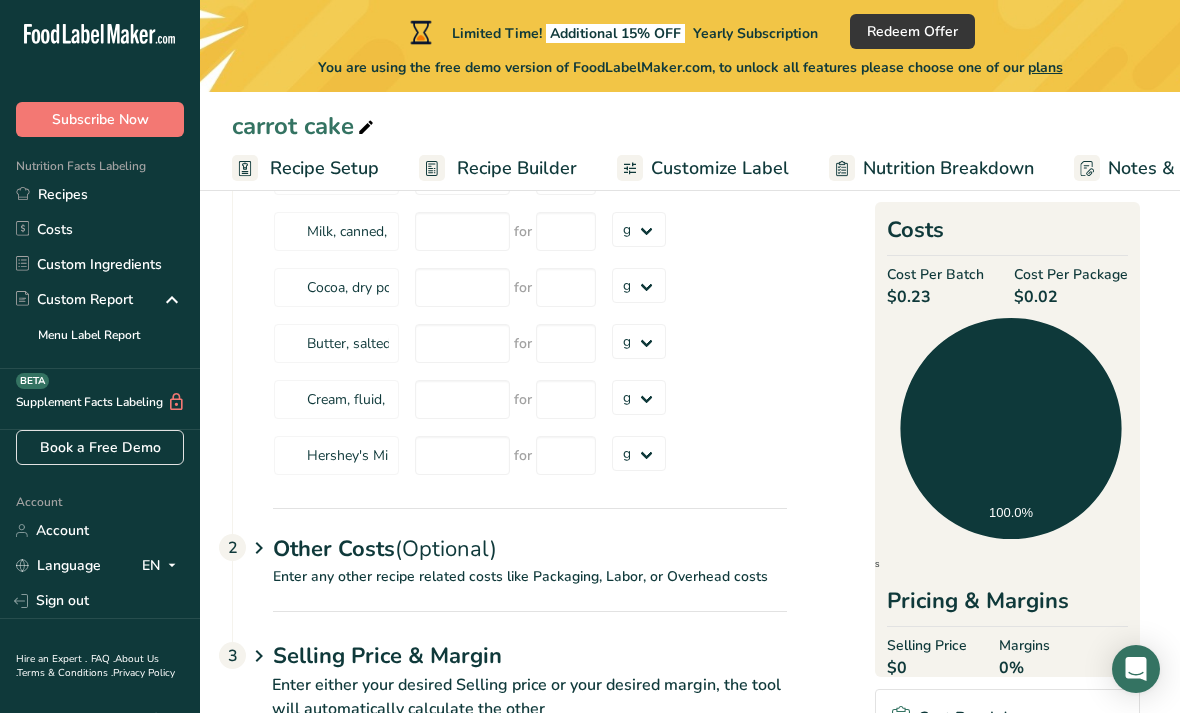 click on "Account" at bounding box center (100, 530) 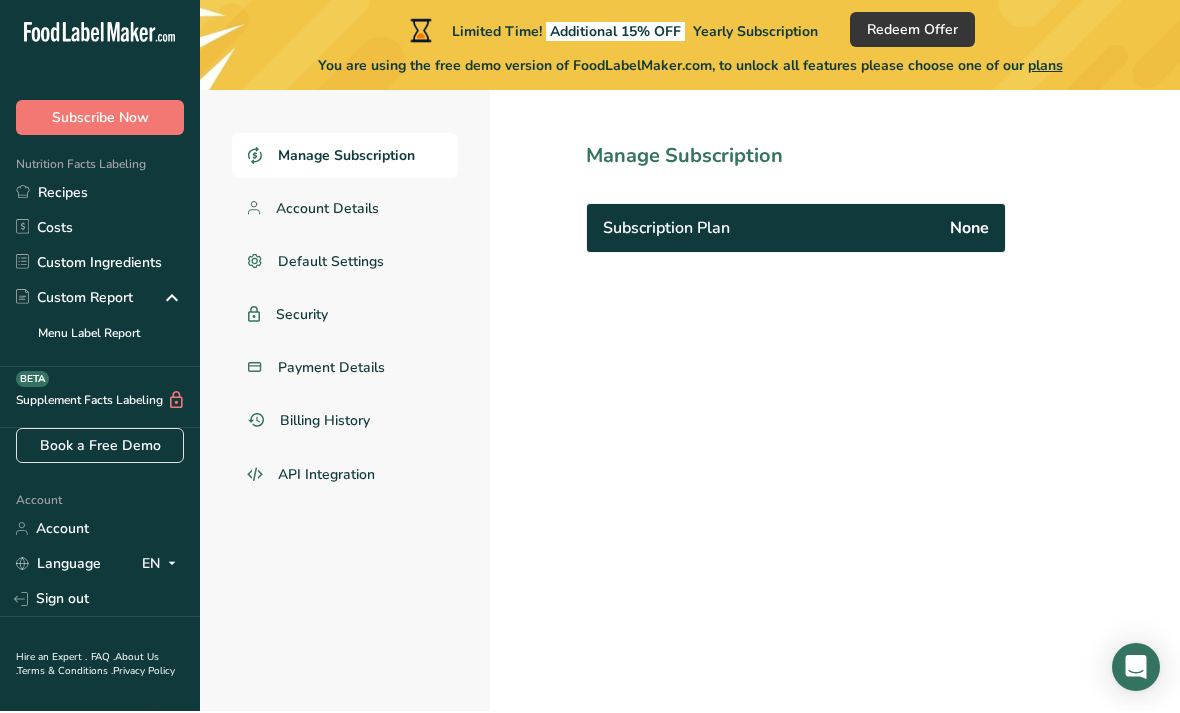 scroll, scrollTop: 0, scrollLeft: 0, axis: both 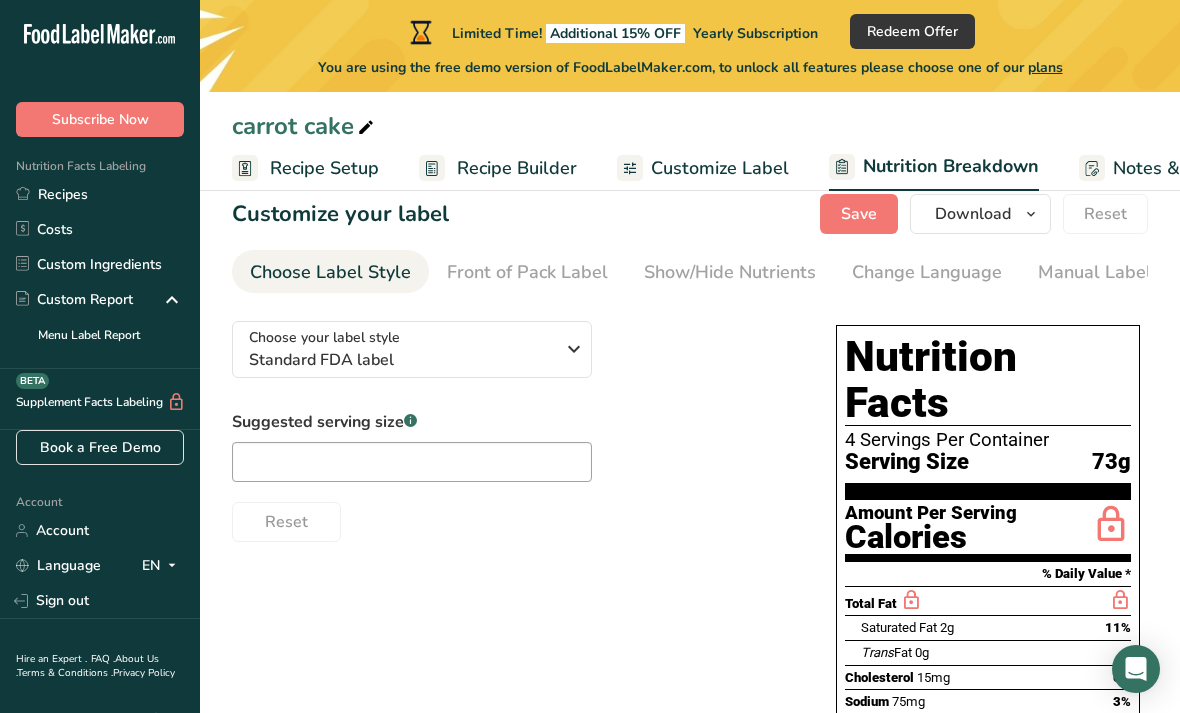 select on "Calories" 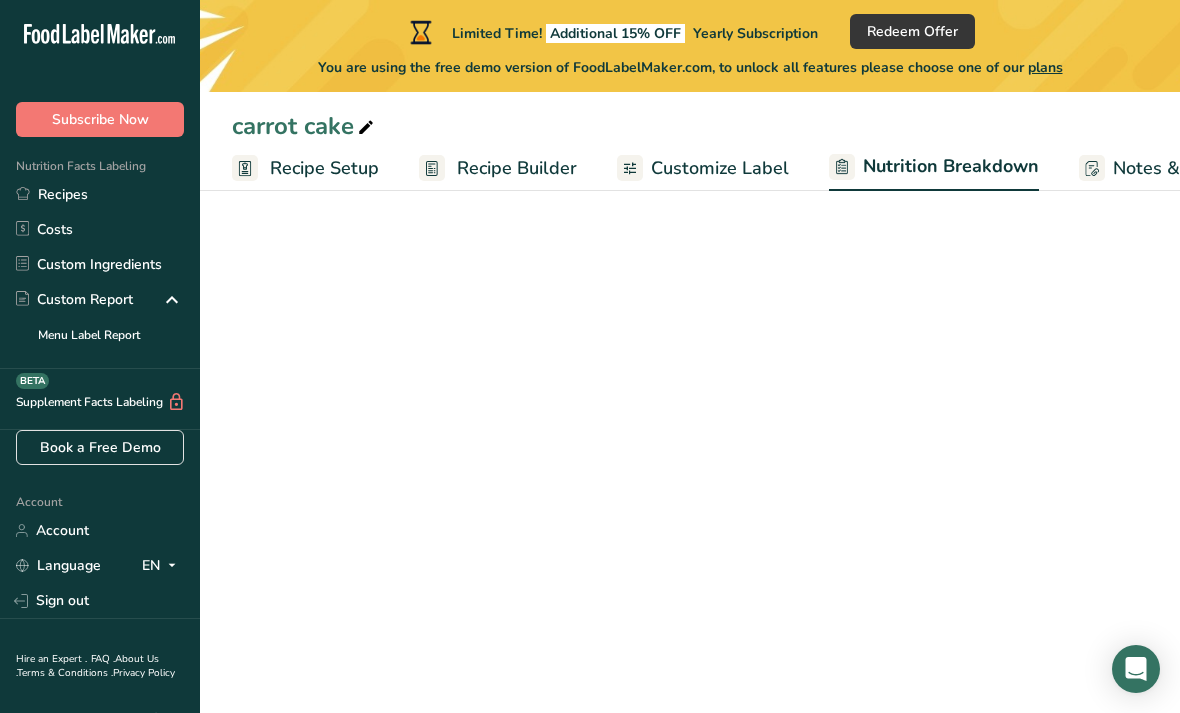 scroll, scrollTop: 0, scrollLeft: 0, axis: both 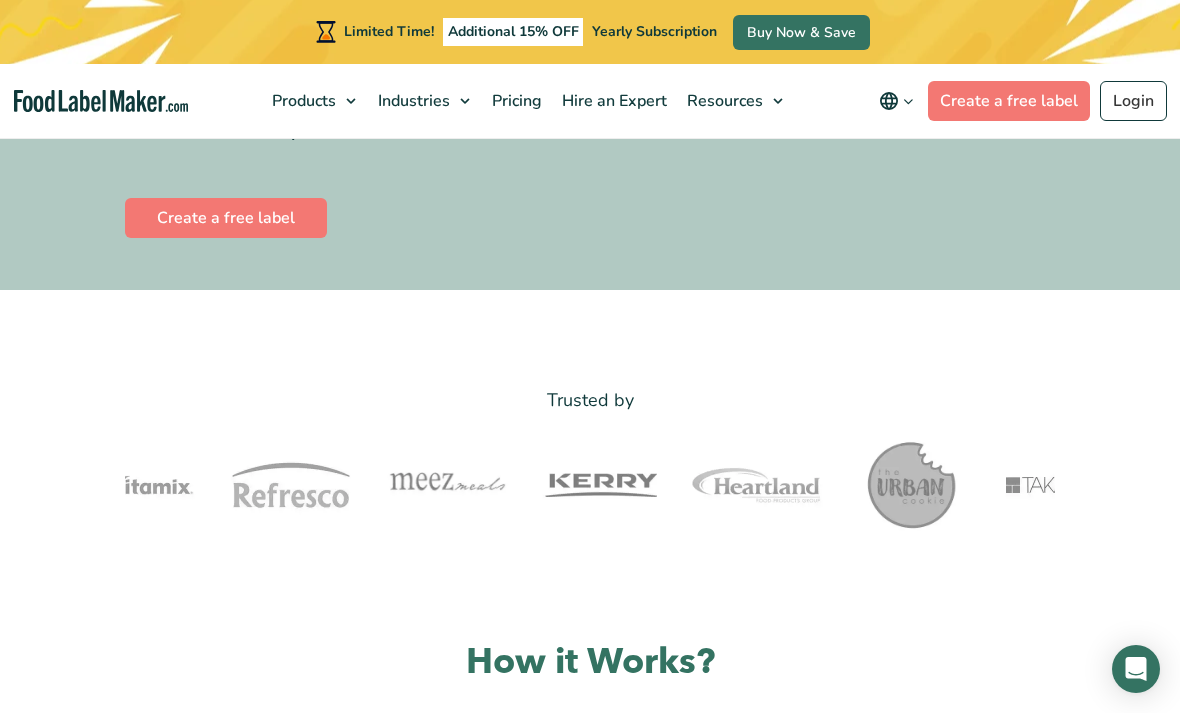 click on "Create a free label" at bounding box center [226, 218] 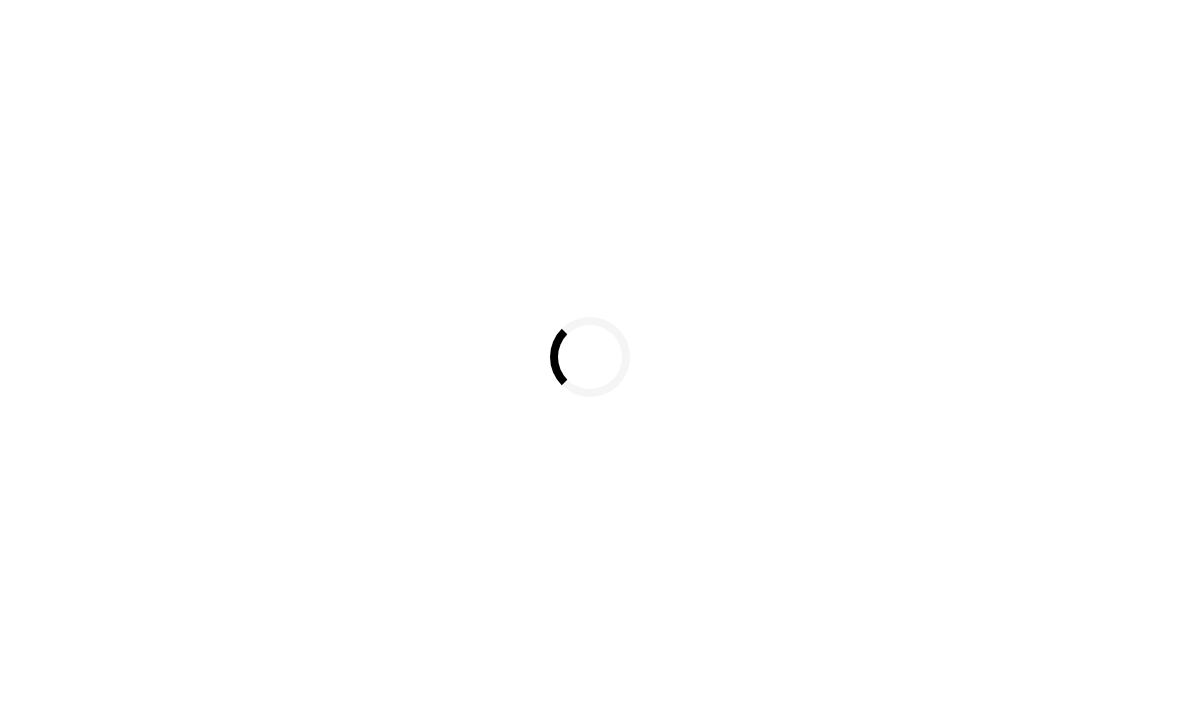 scroll, scrollTop: 0, scrollLeft: 0, axis: both 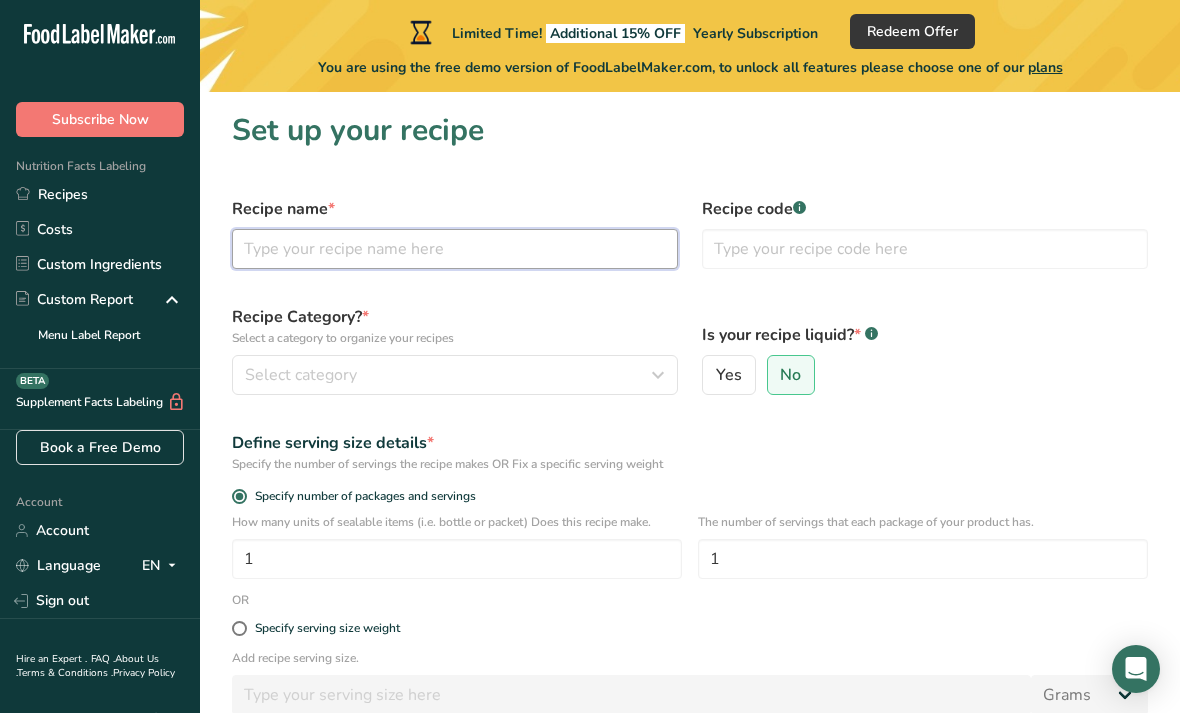click at bounding box center [455, 249] 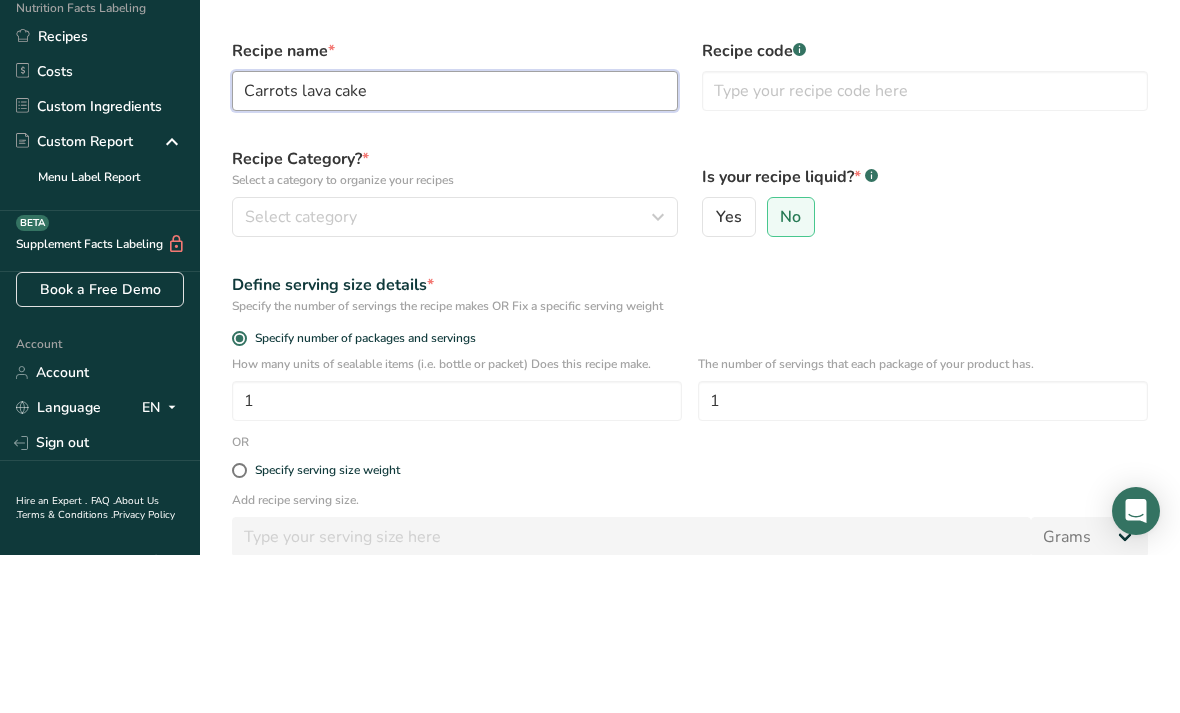 type on "Carrots lava cake" 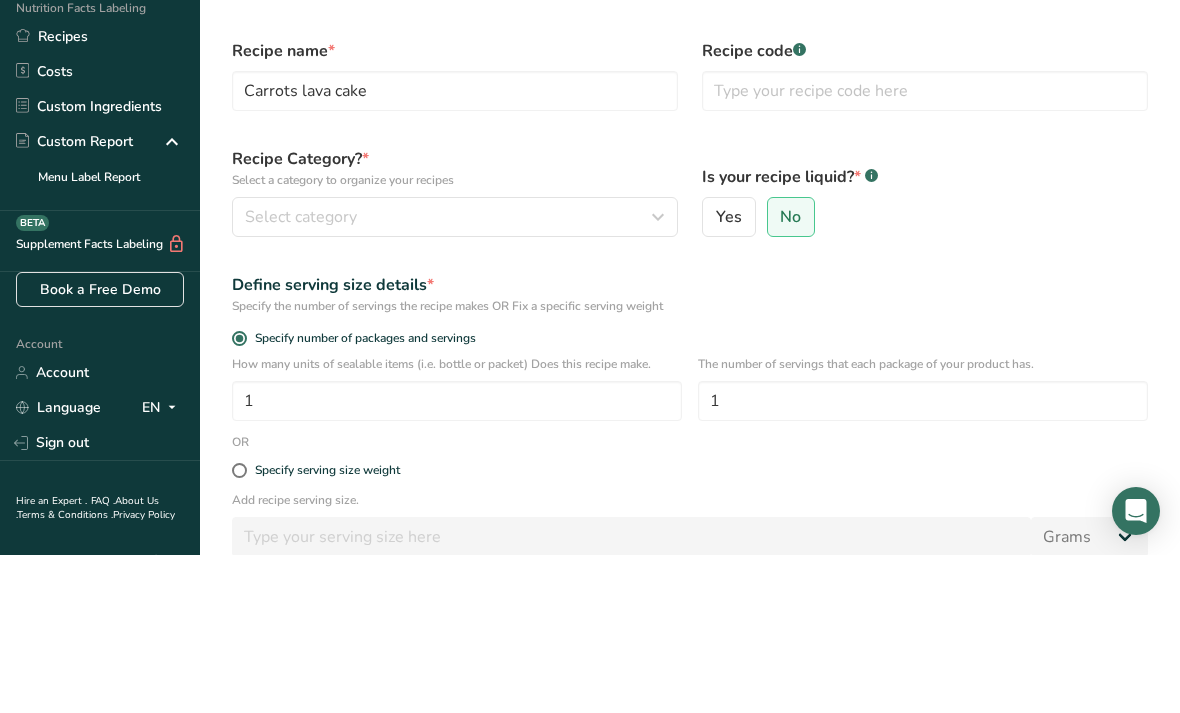 click on "Select category" at bounding box center [449, 375] 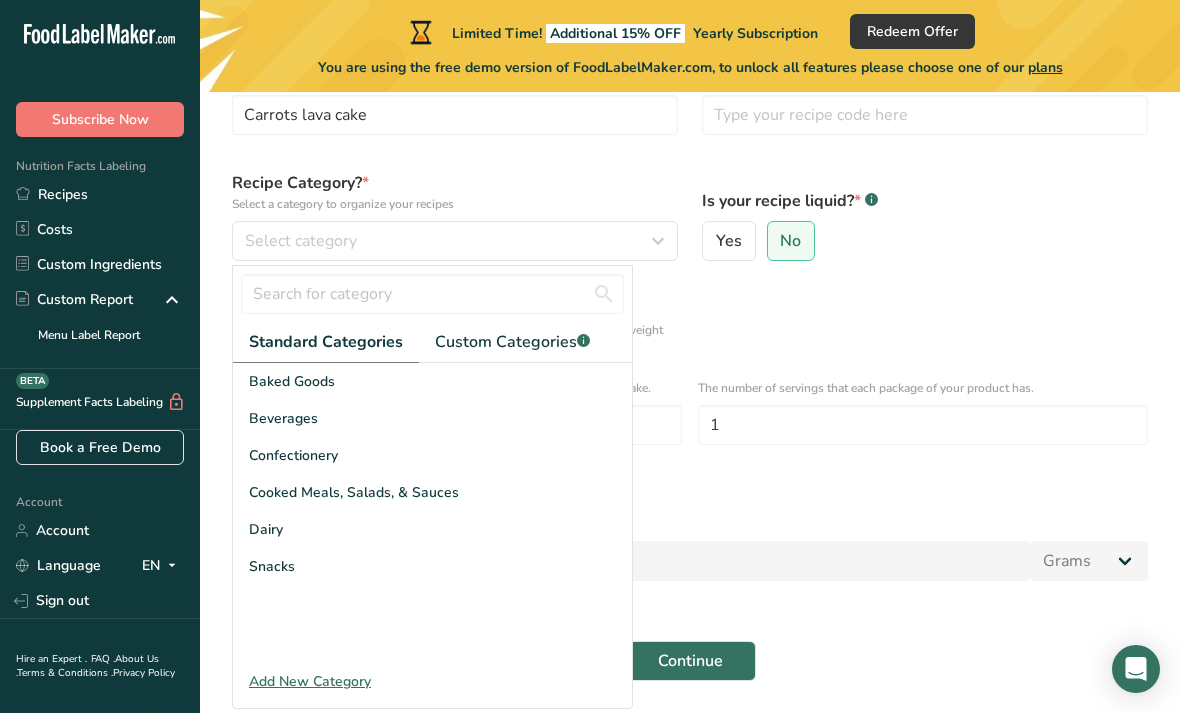 click on "Baked Goods" at bounding box center [292, 381] 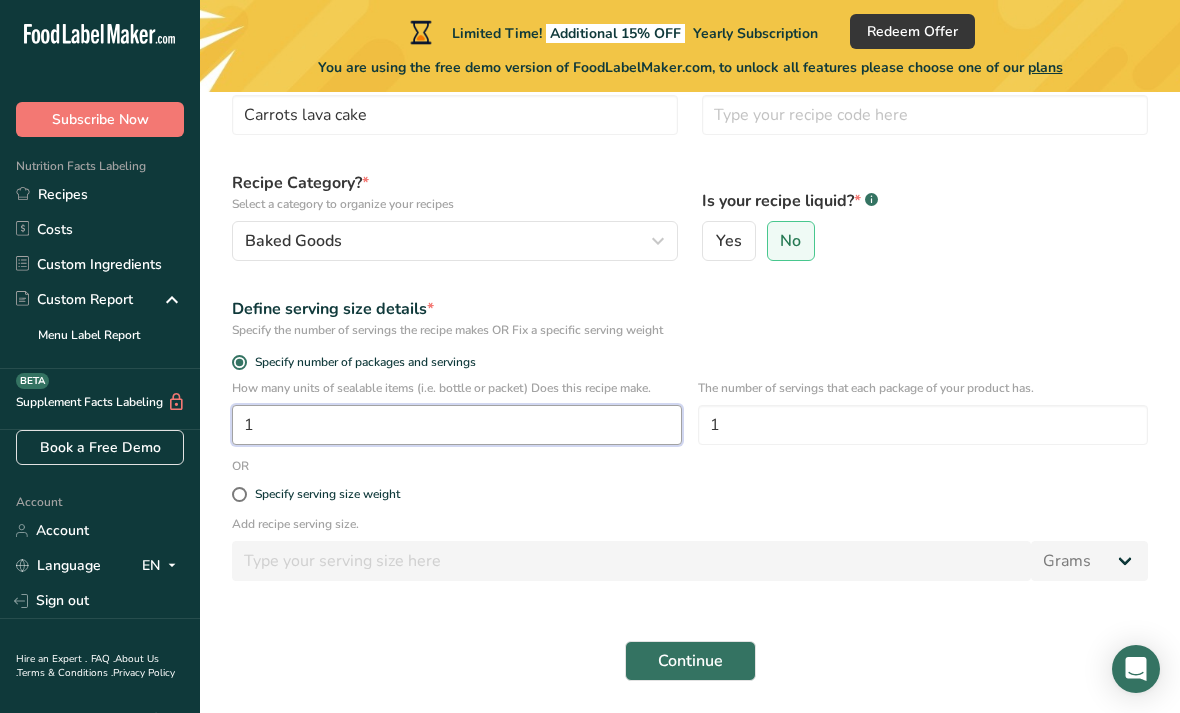 click on "1" at bounding box center (457, 425) 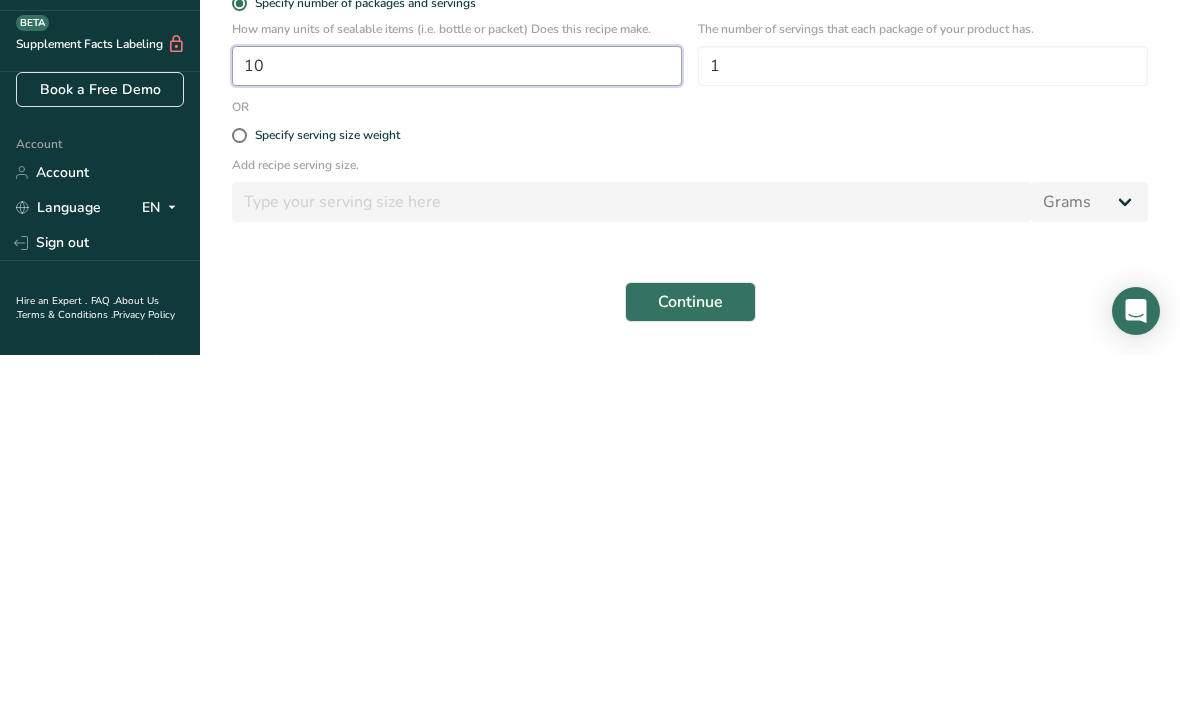 type on "10" 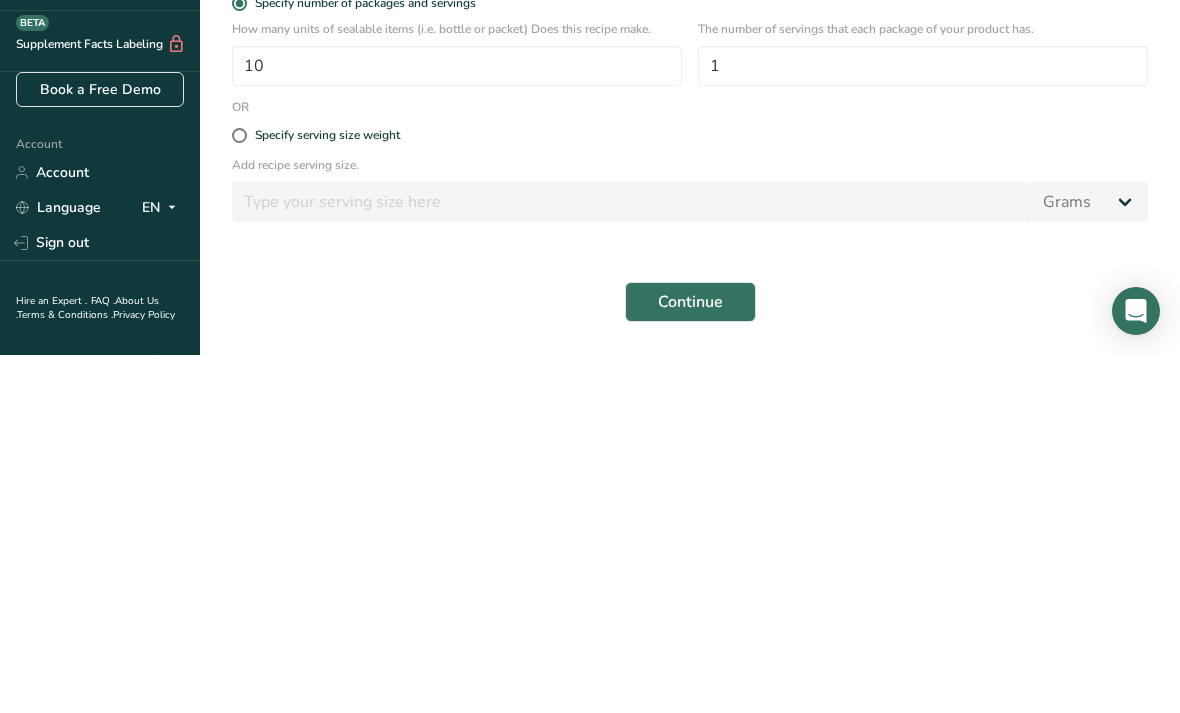 scroll, scrollTop: 134, scrollLeft: 0, axis: vertical 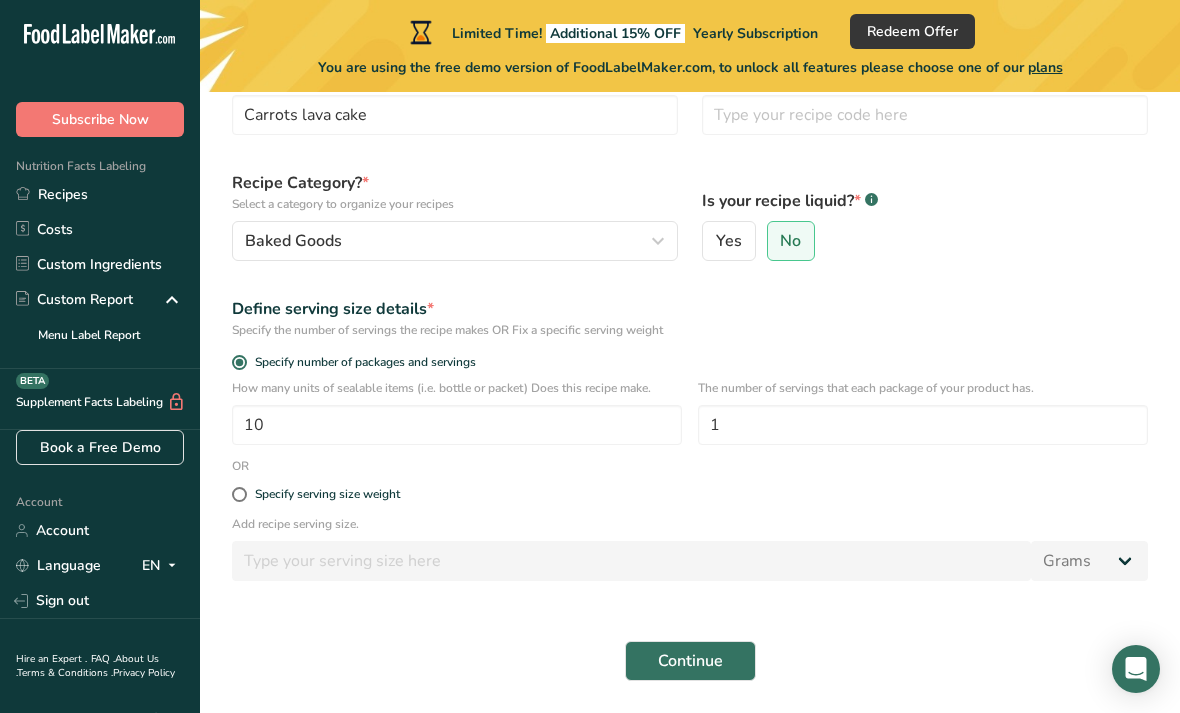 click at bounding box center [239, 494] 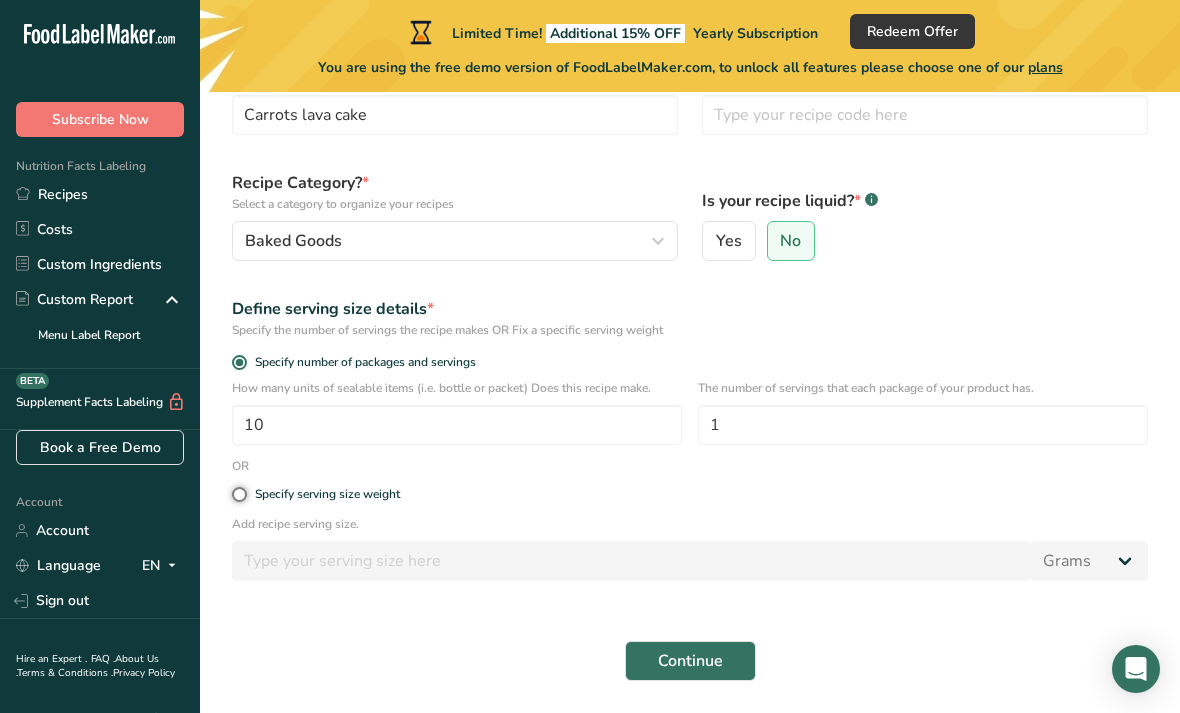 click on "Specify serving size weight" at bounding box center (238, 494) 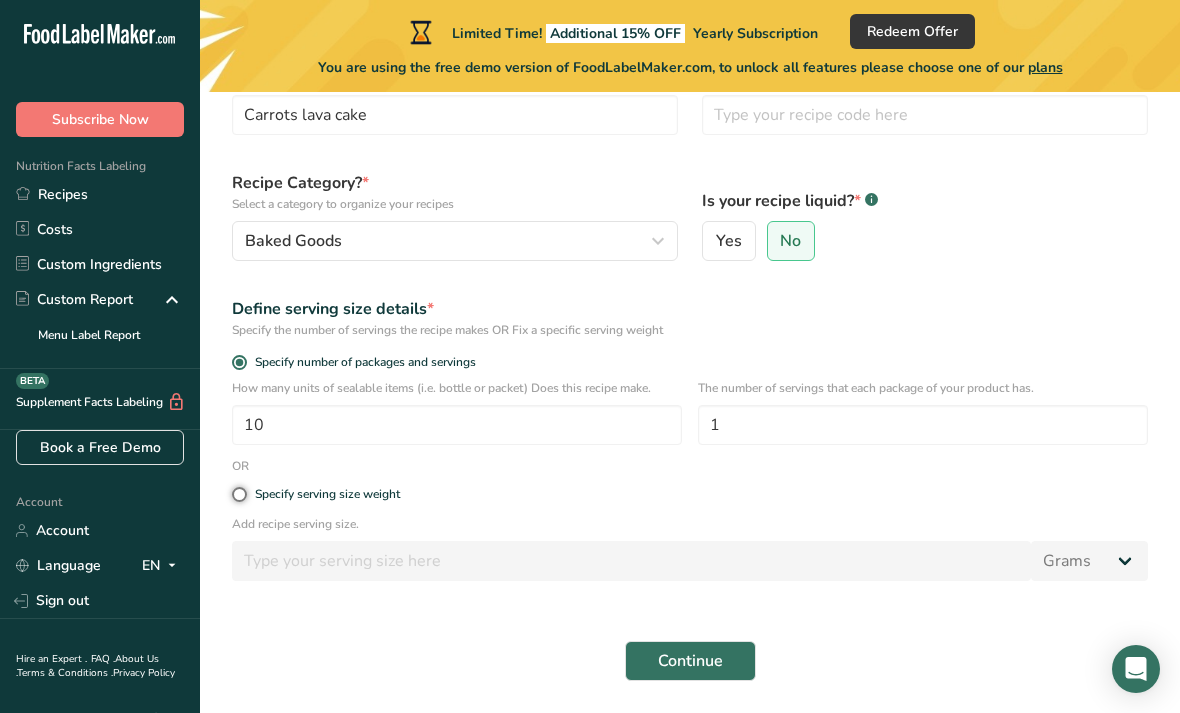 radio on "true" 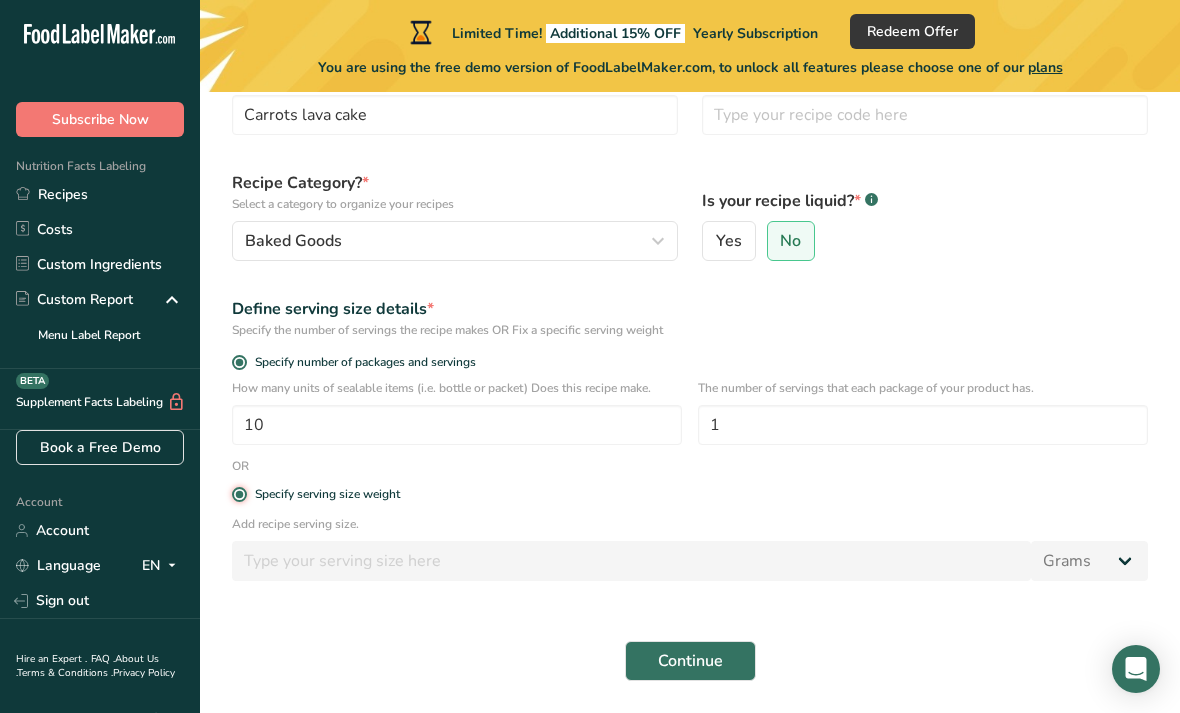 radio on "false" 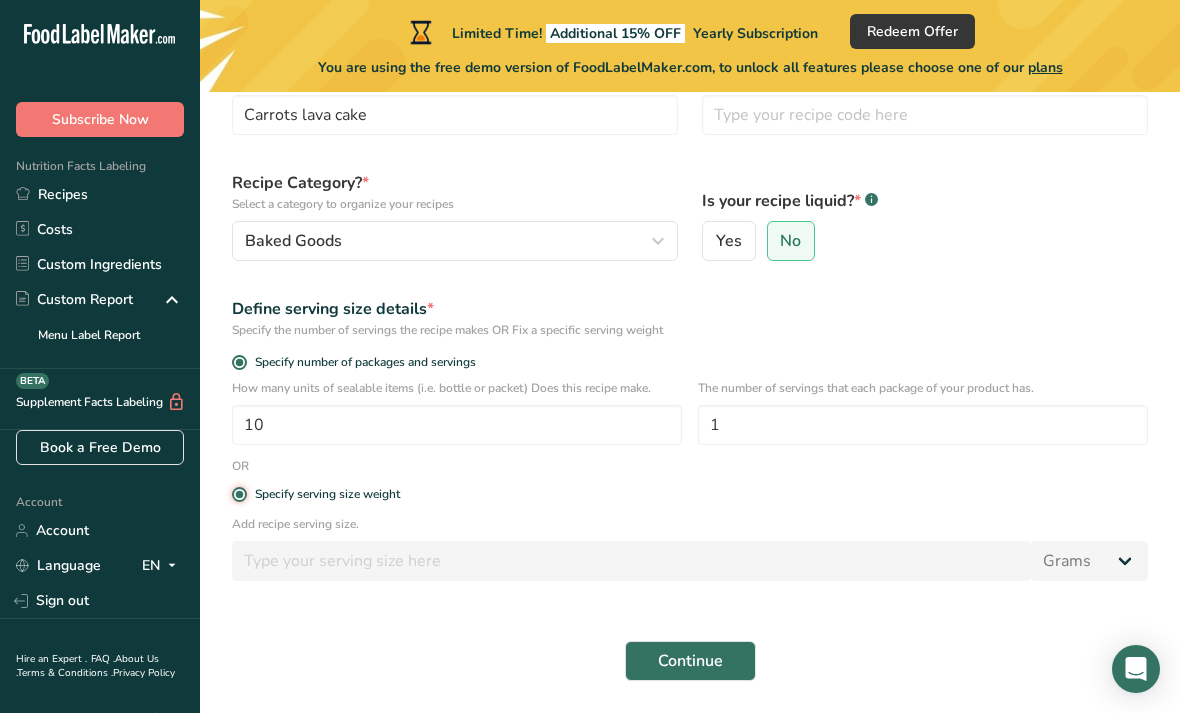 type 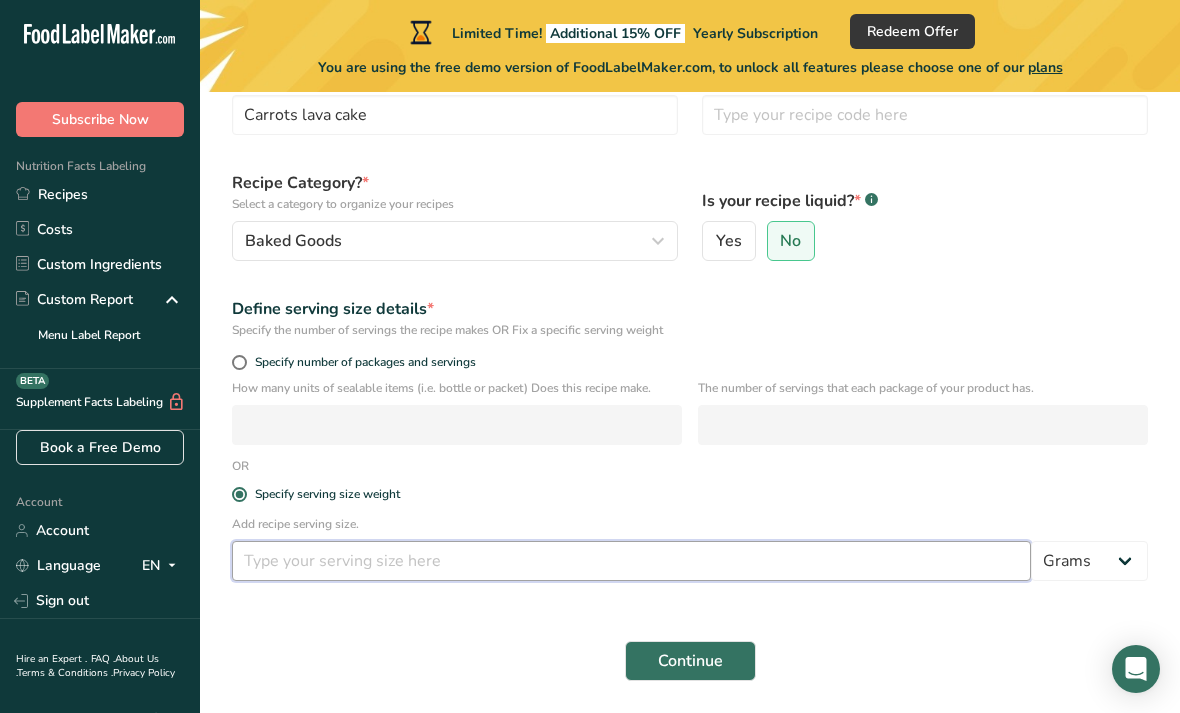 click at bounding box center (631, 561) 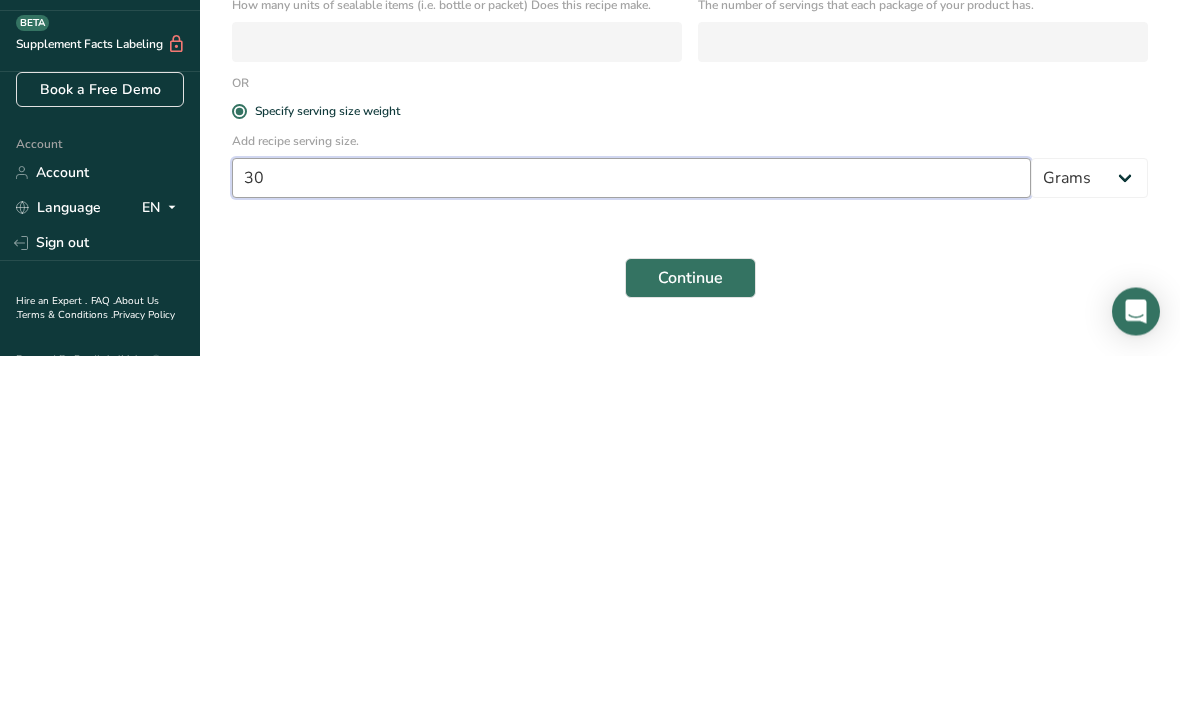 type on "3" 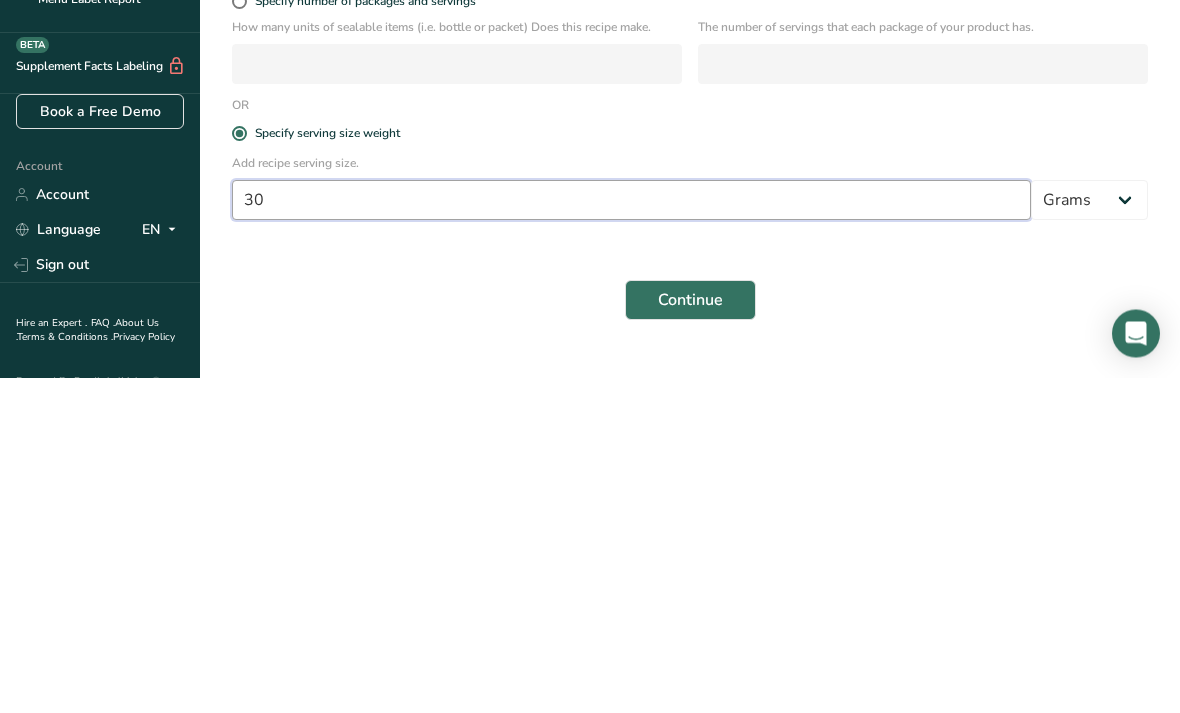 type on "300" 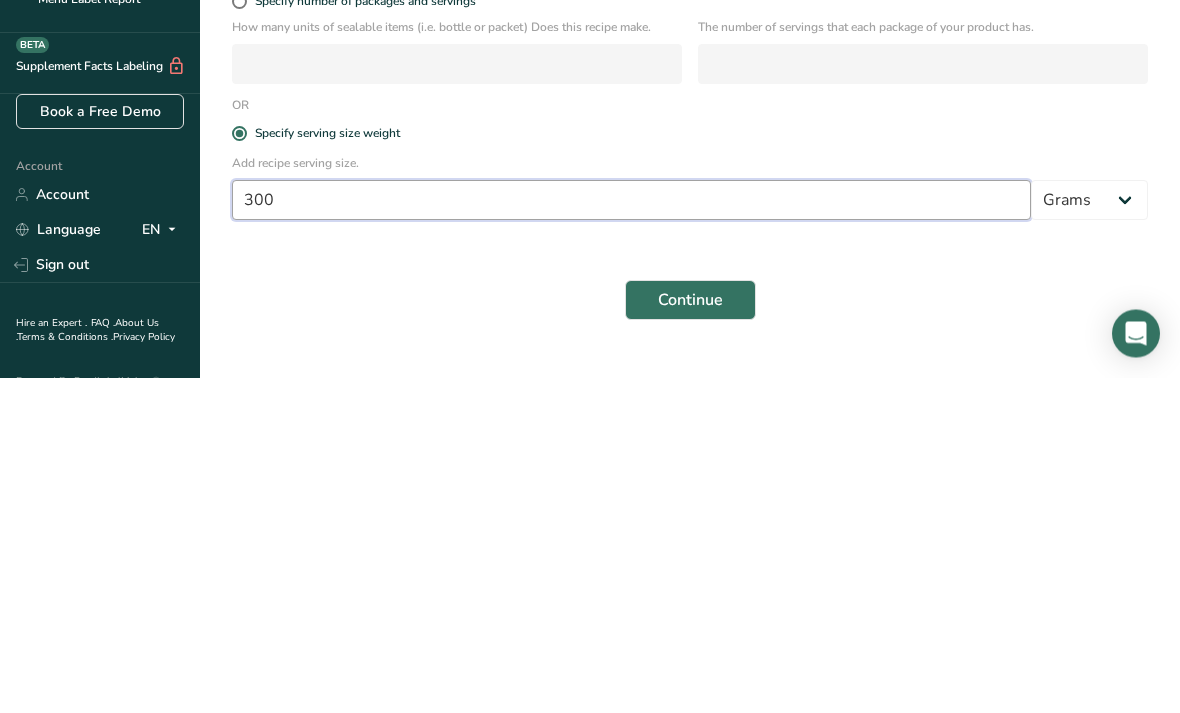type 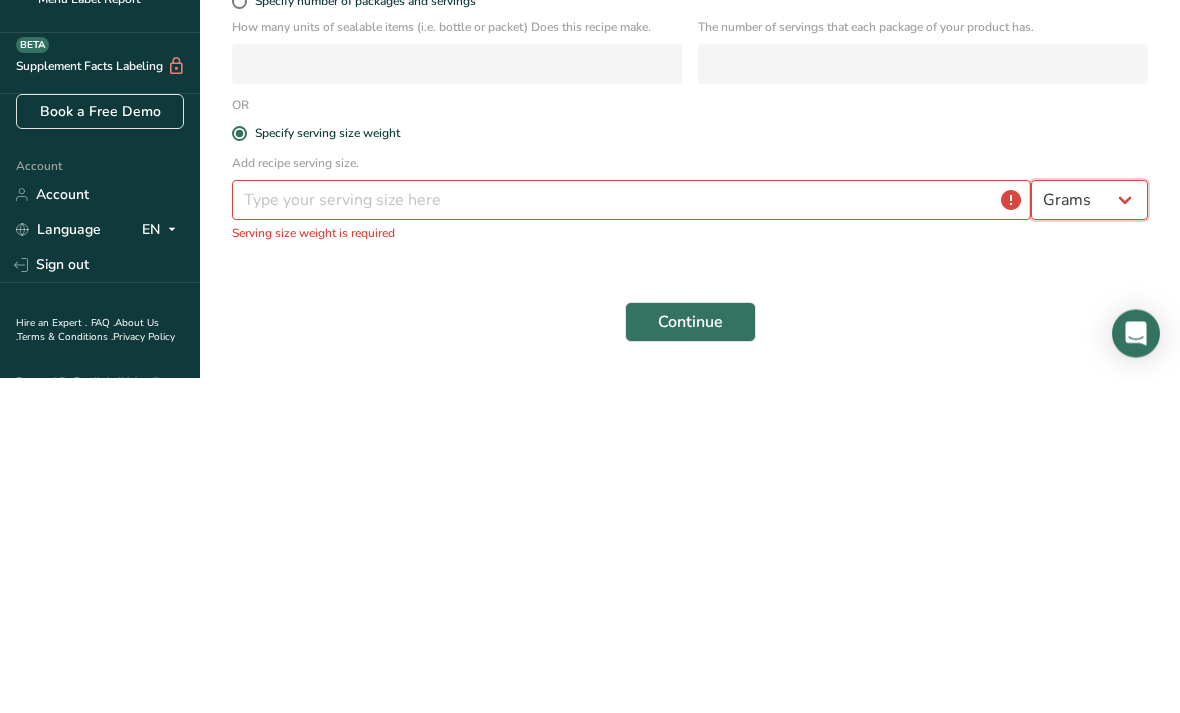 click on "Grams
kg
mg
mcg
lb
oz
l
mL
fl oz
tbsp
tsp
cup
qt
gallon" at bounding box center [1089, 536] 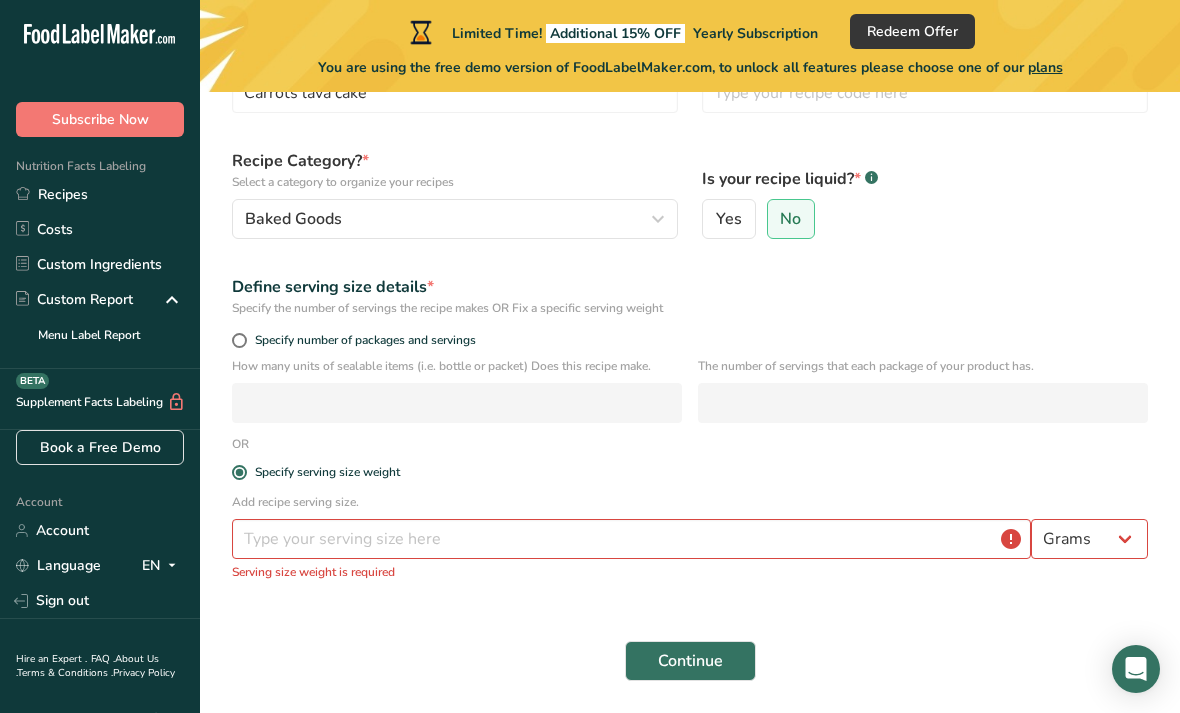 click at bounding box center (239, 340) 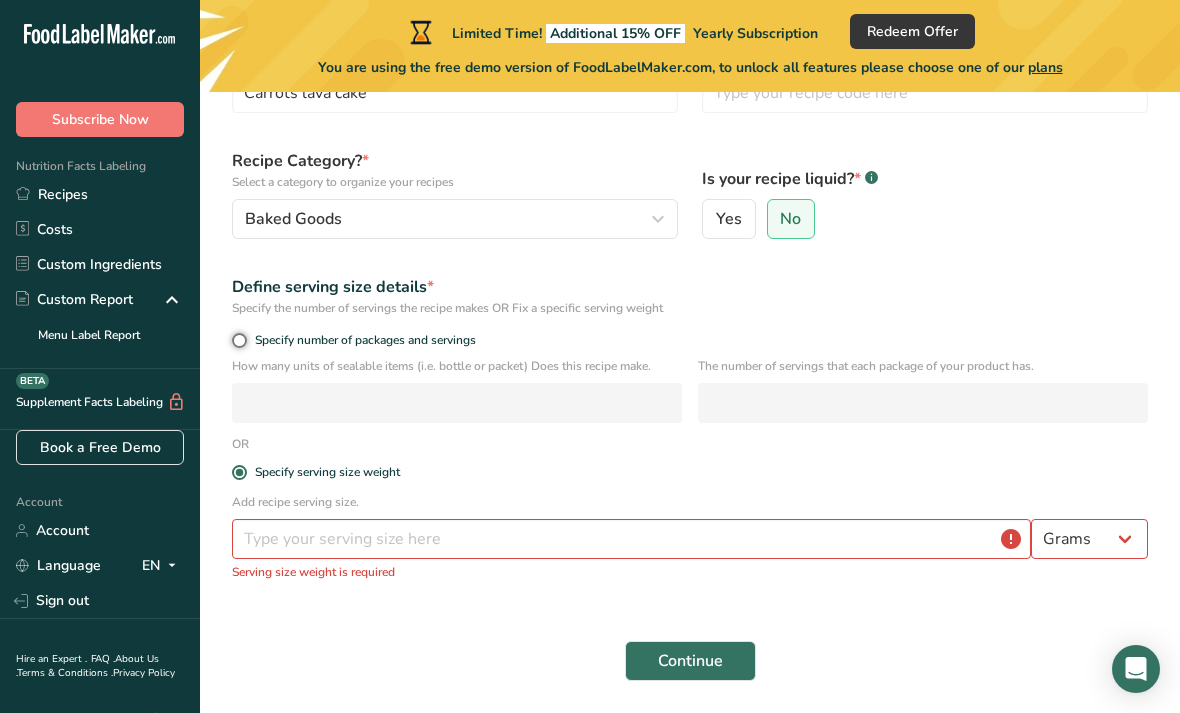click on "Specify number of packages and servings" at bounding box center [238, 340] 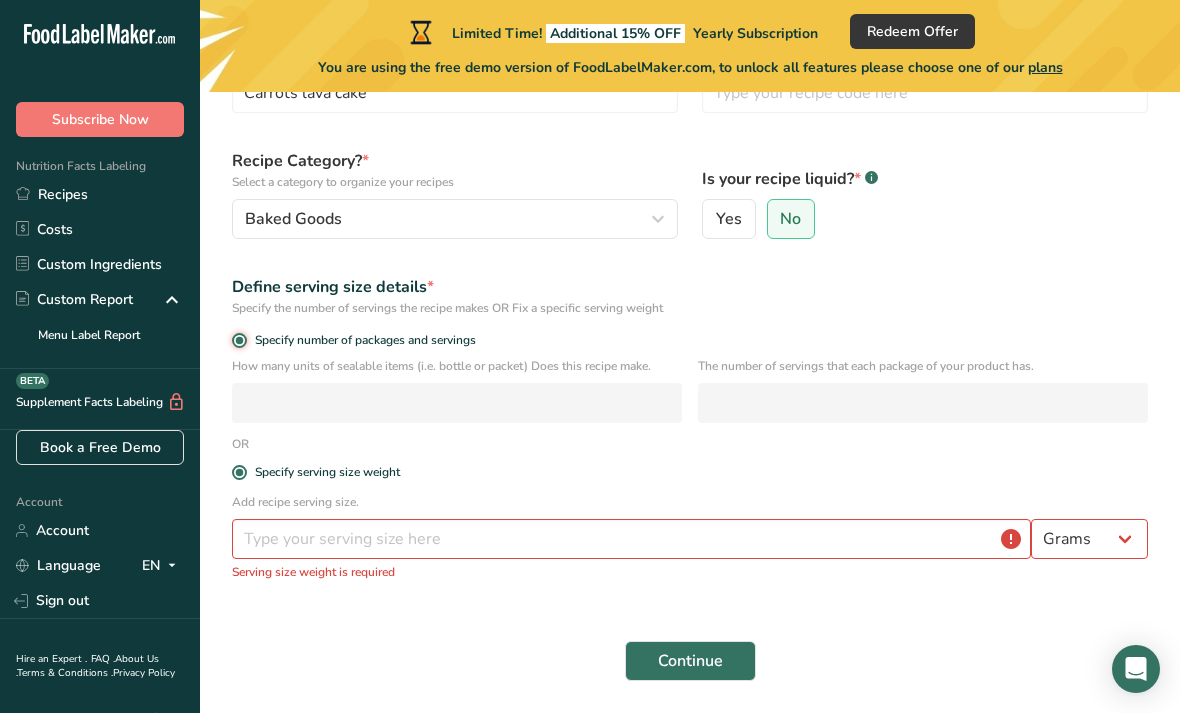 radio on "false" 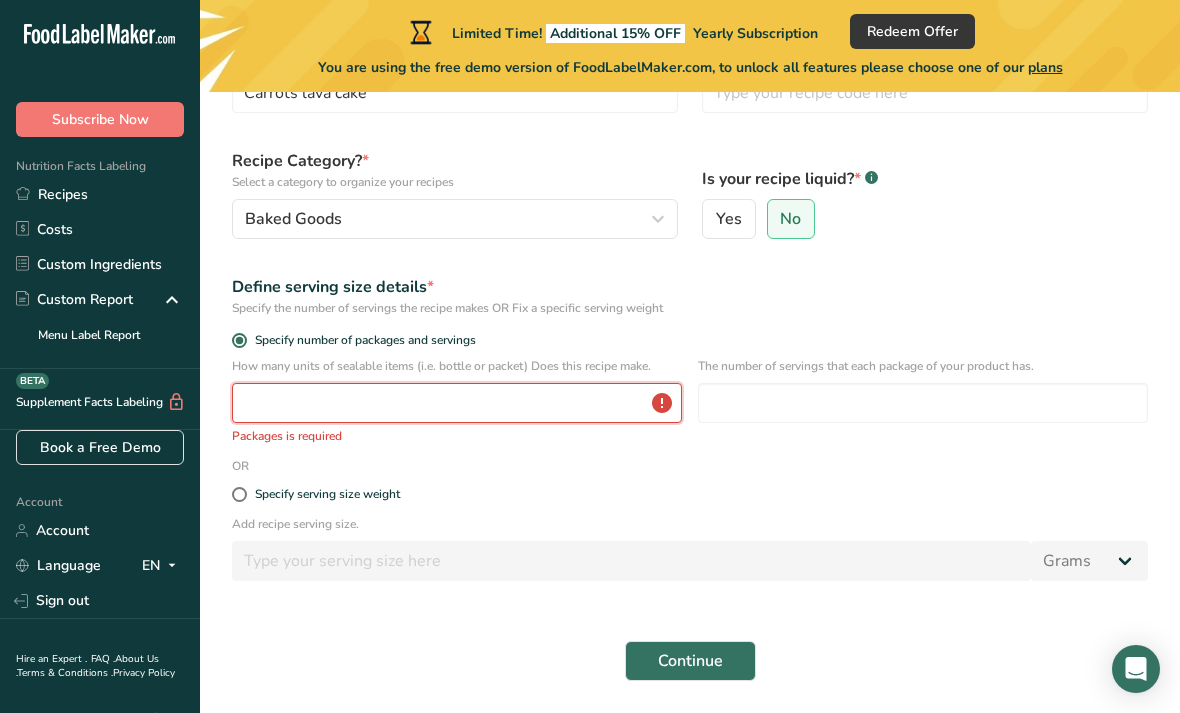 click at bounding box center (457, 403) 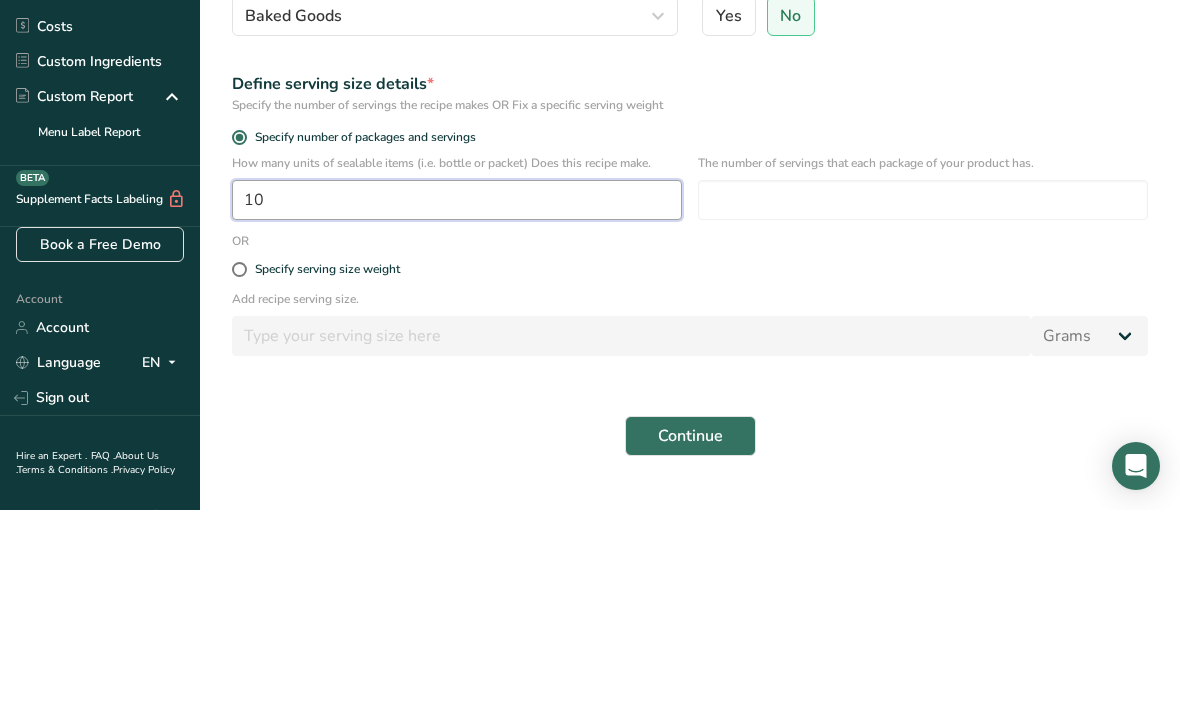 type on "10" 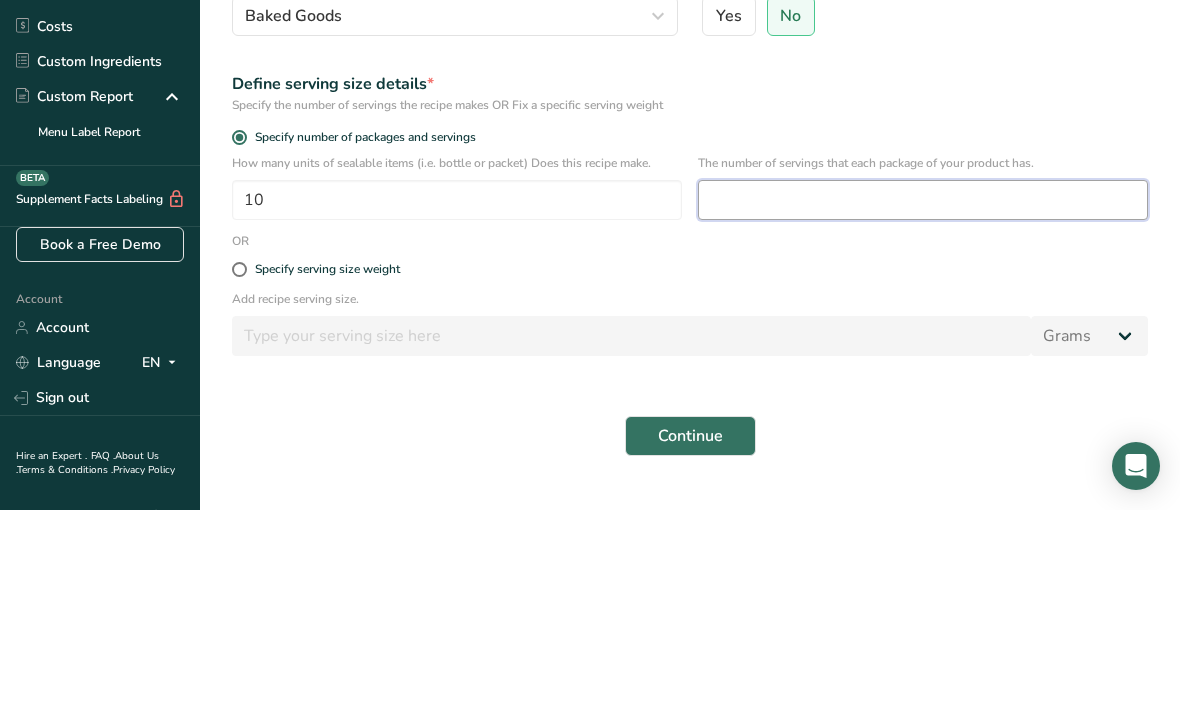 click at bounding box center [923, 403] 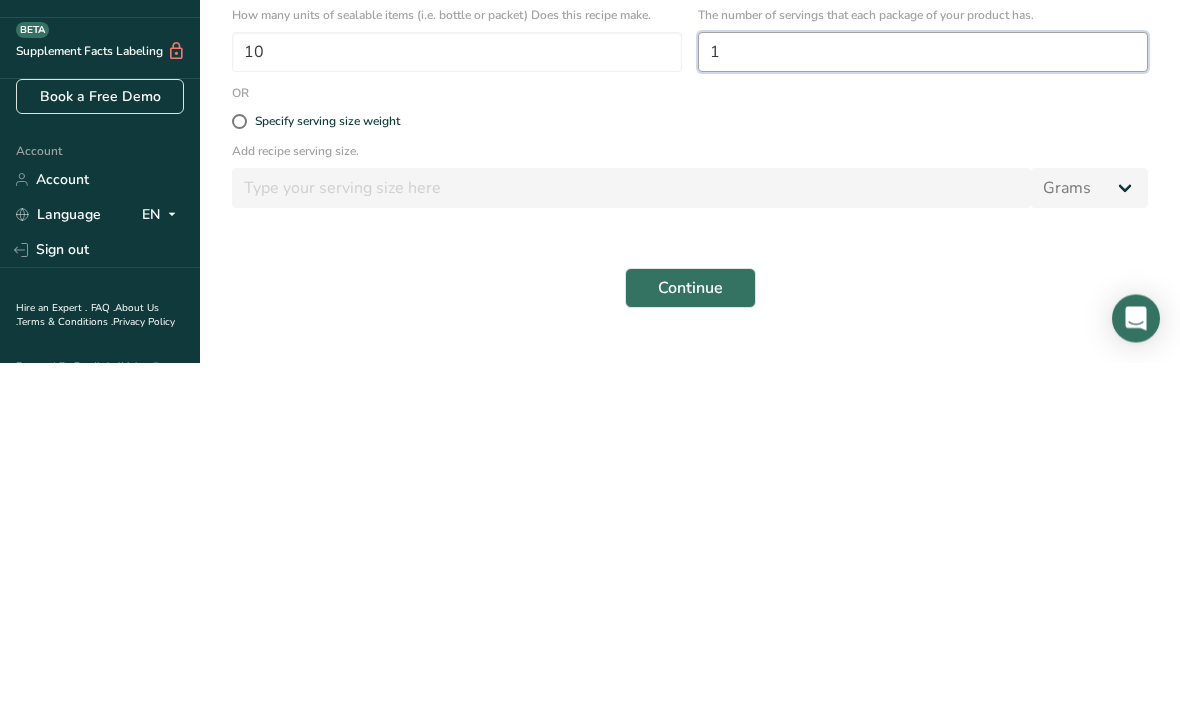 scroll, scrollTop: 181, scrollLeft: 0, axis: vertical 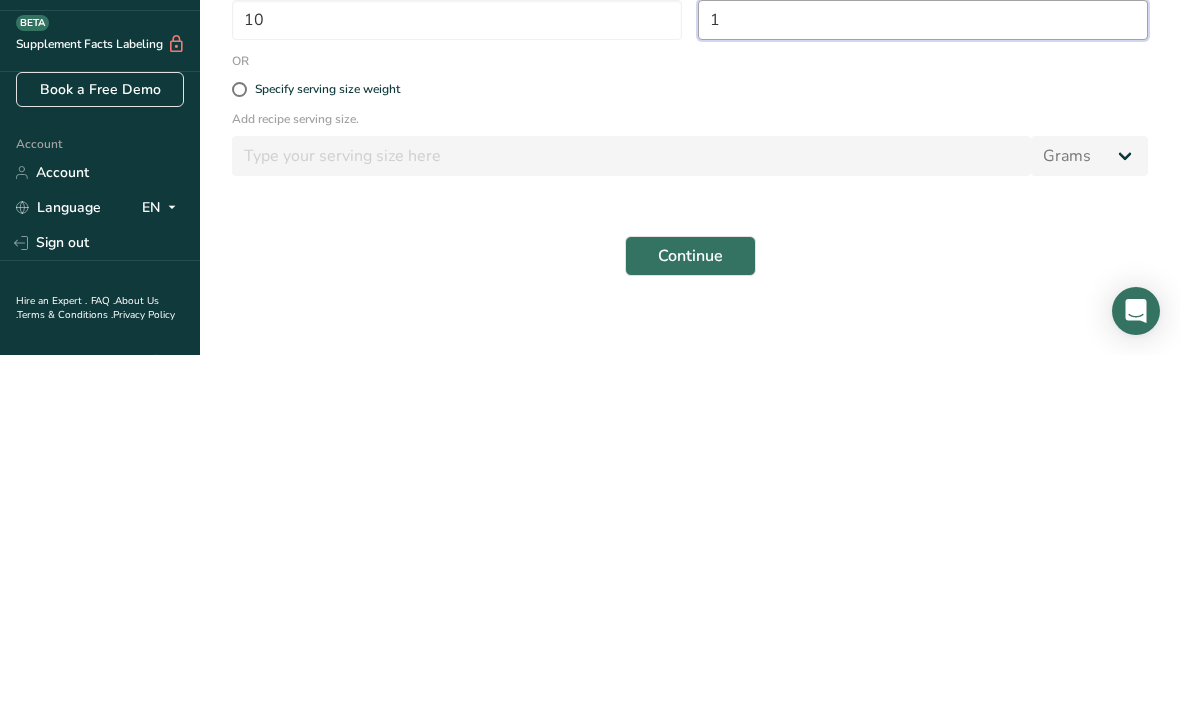 type on "1" 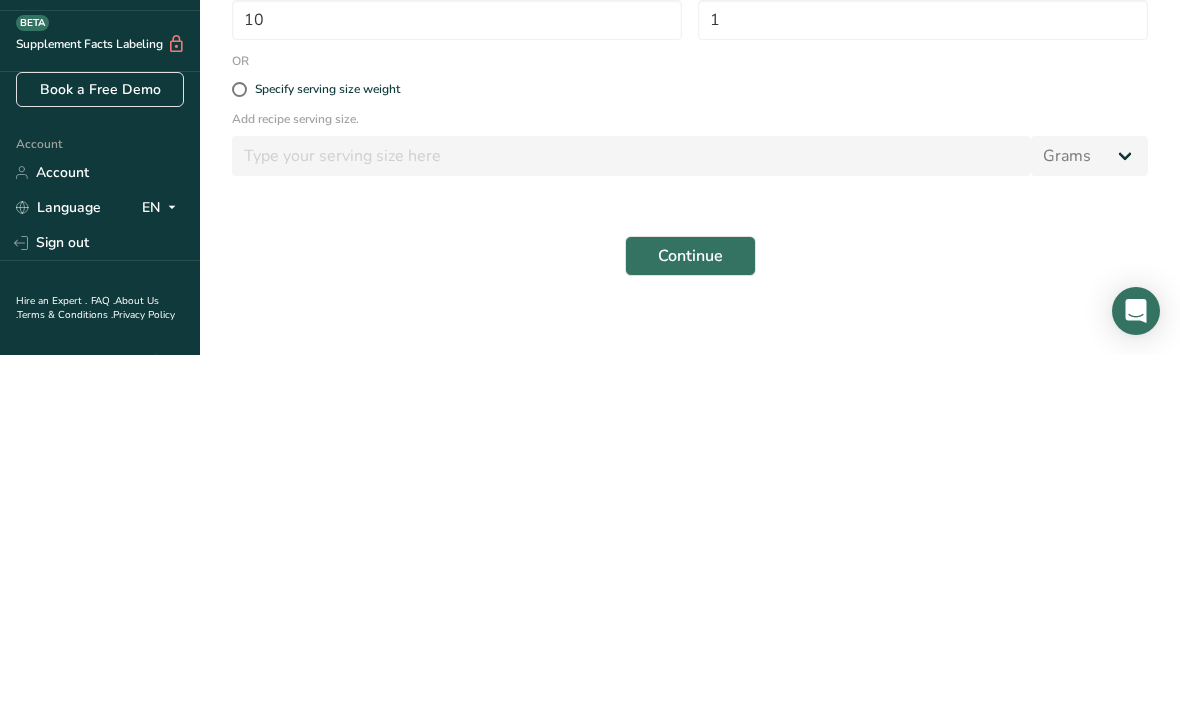 click at bounding box center (239, 447) 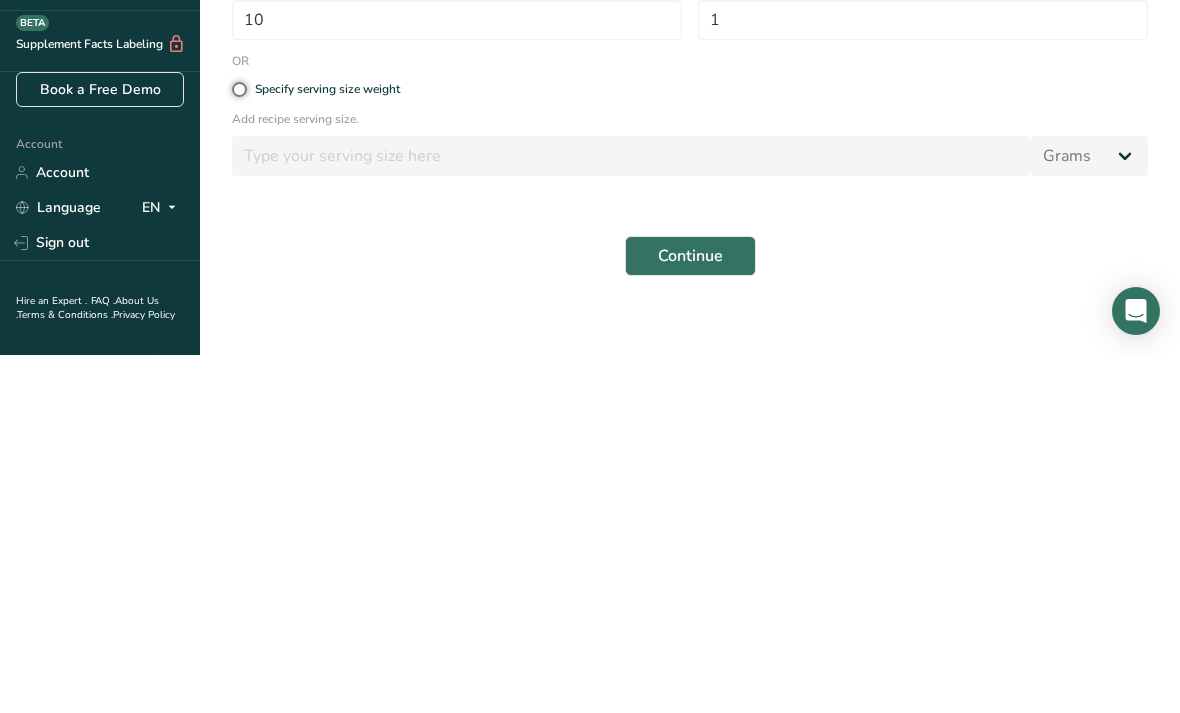 click on "Specify serving size weight" at bounding box center (238, 447) 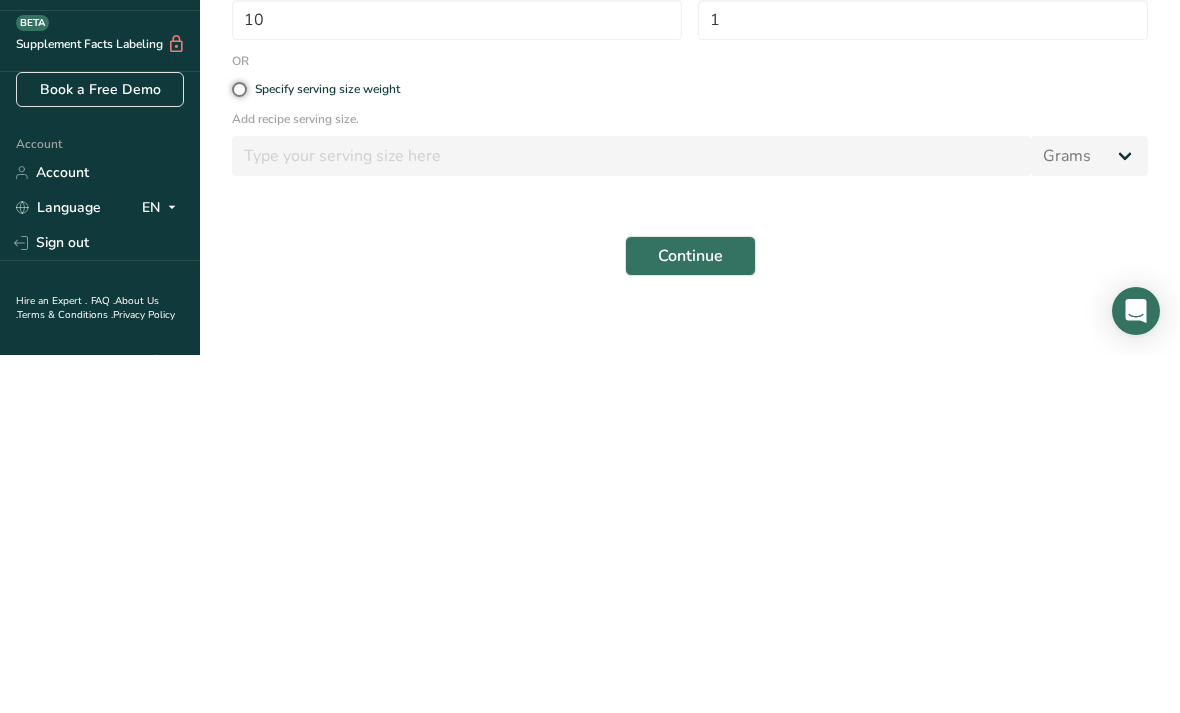 radio on "true" 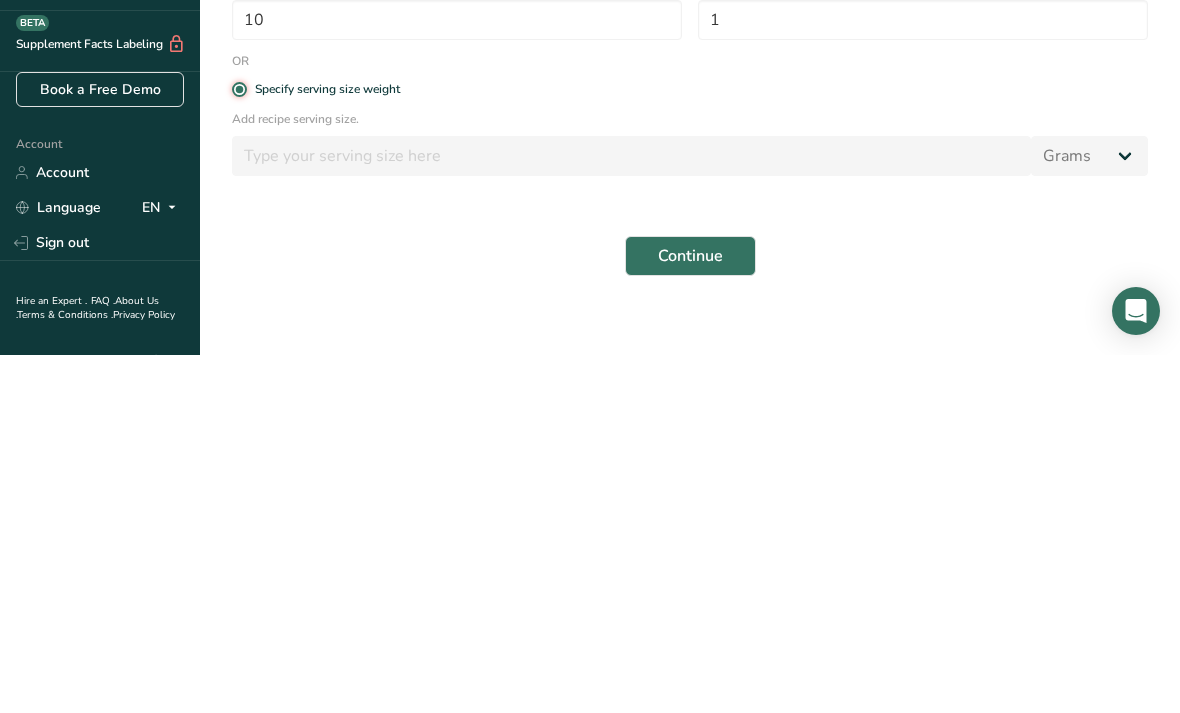 radio on "false" 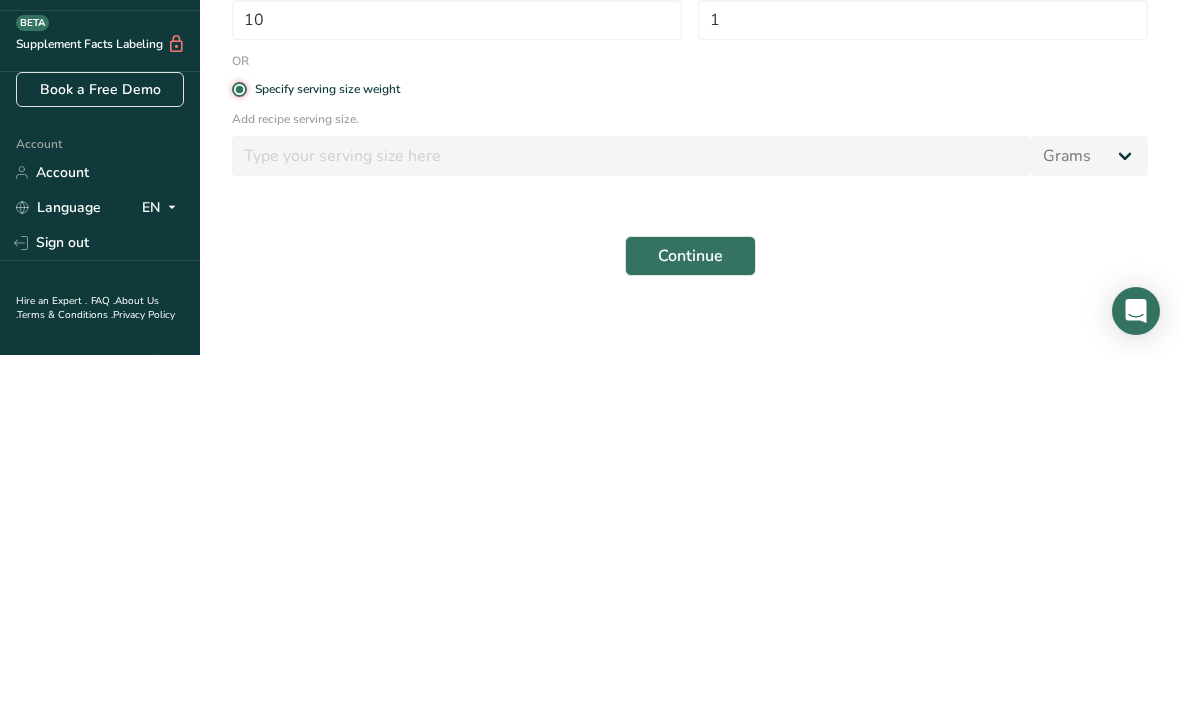type 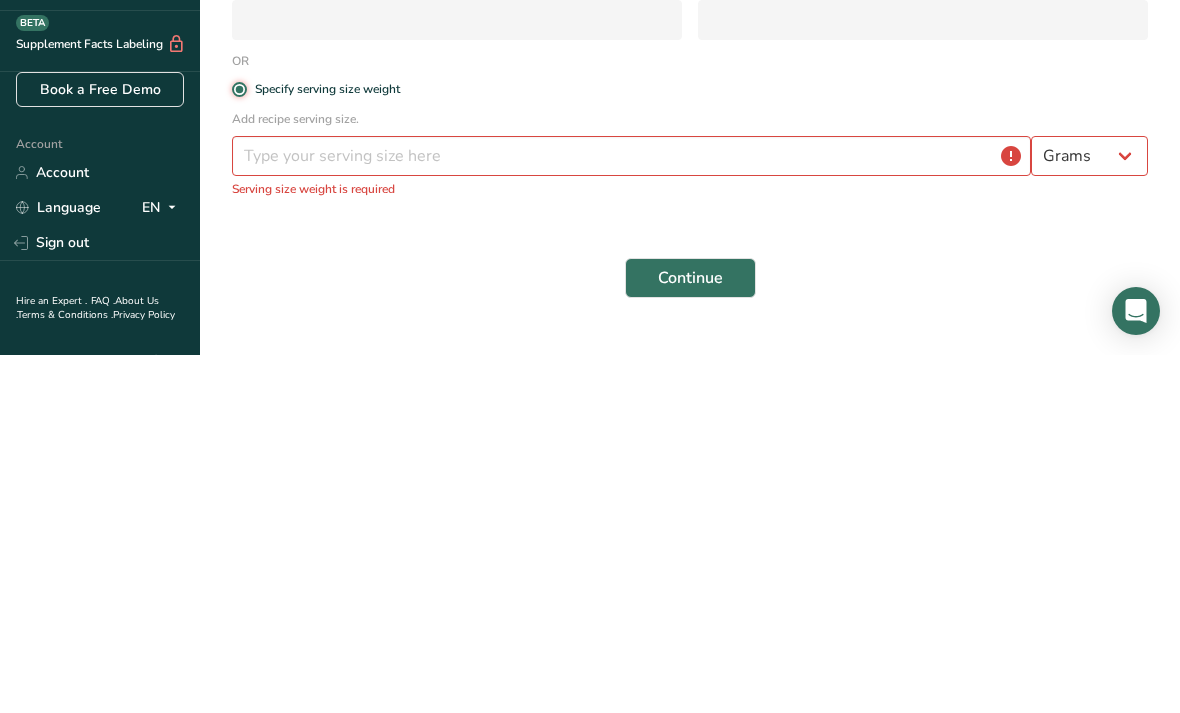 scroll, scrollTop: 134, scrollLeft: 0, axis: vertical 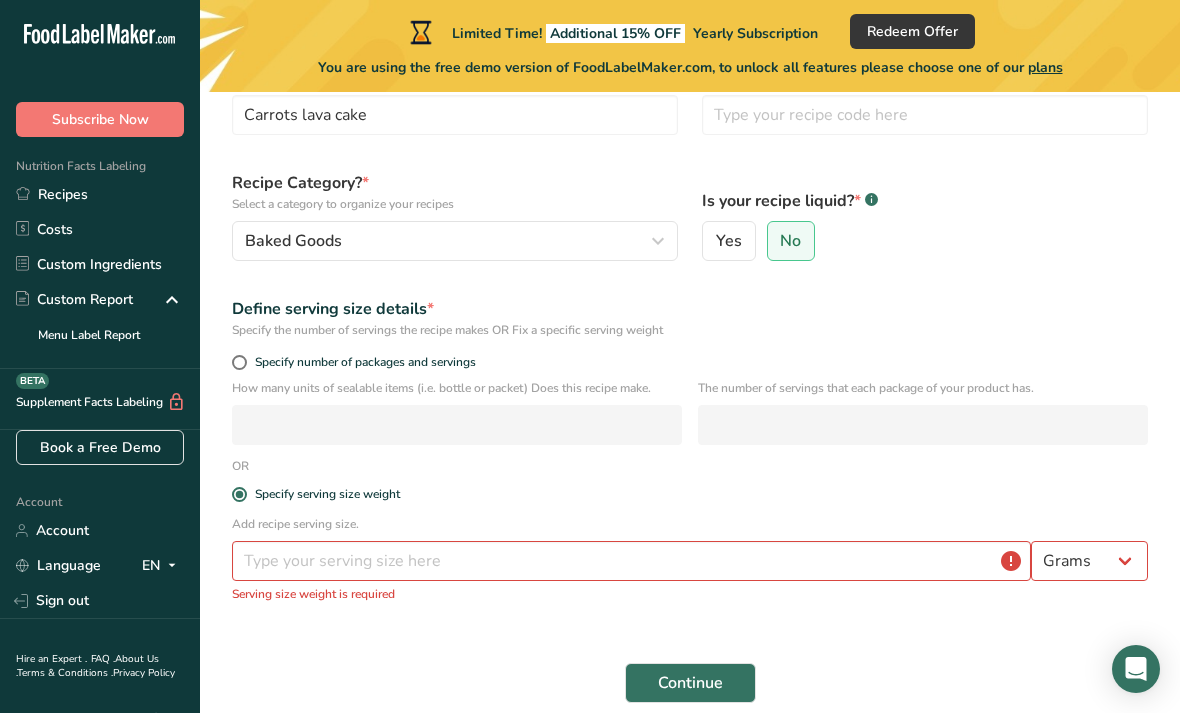 click on "Continue" at bounding box center [690, 683] 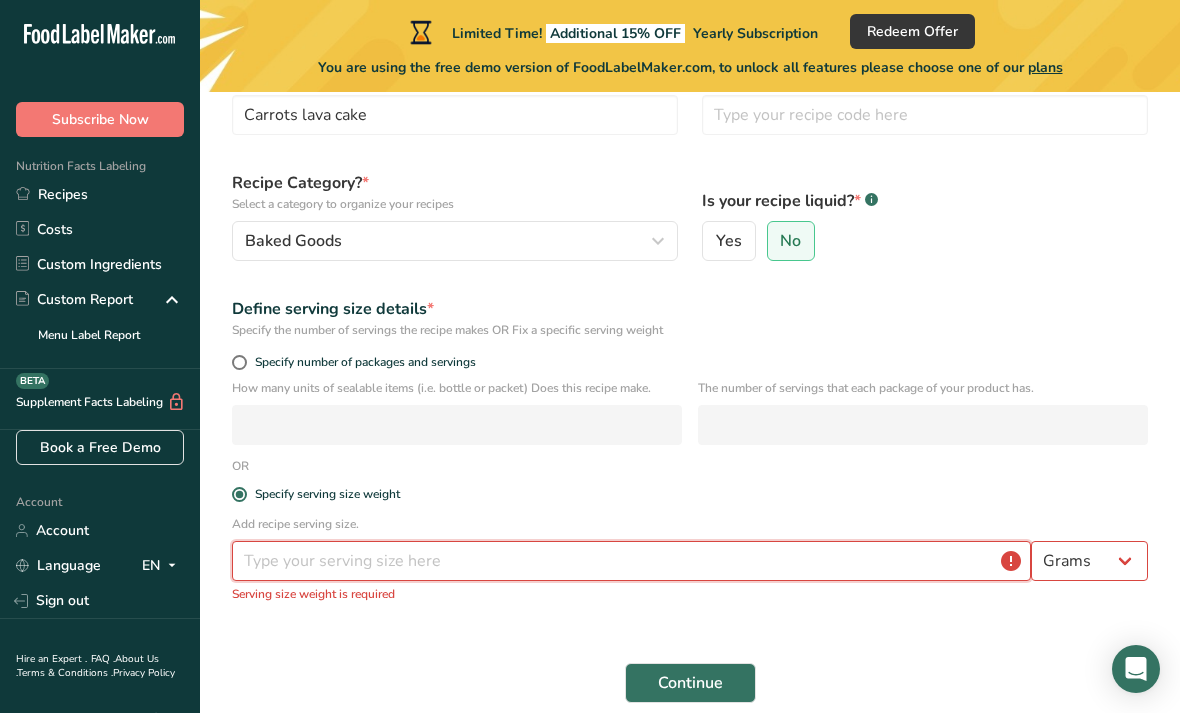 scroll, scrollTop: 159, scrollLeft: 0, axis: vertical 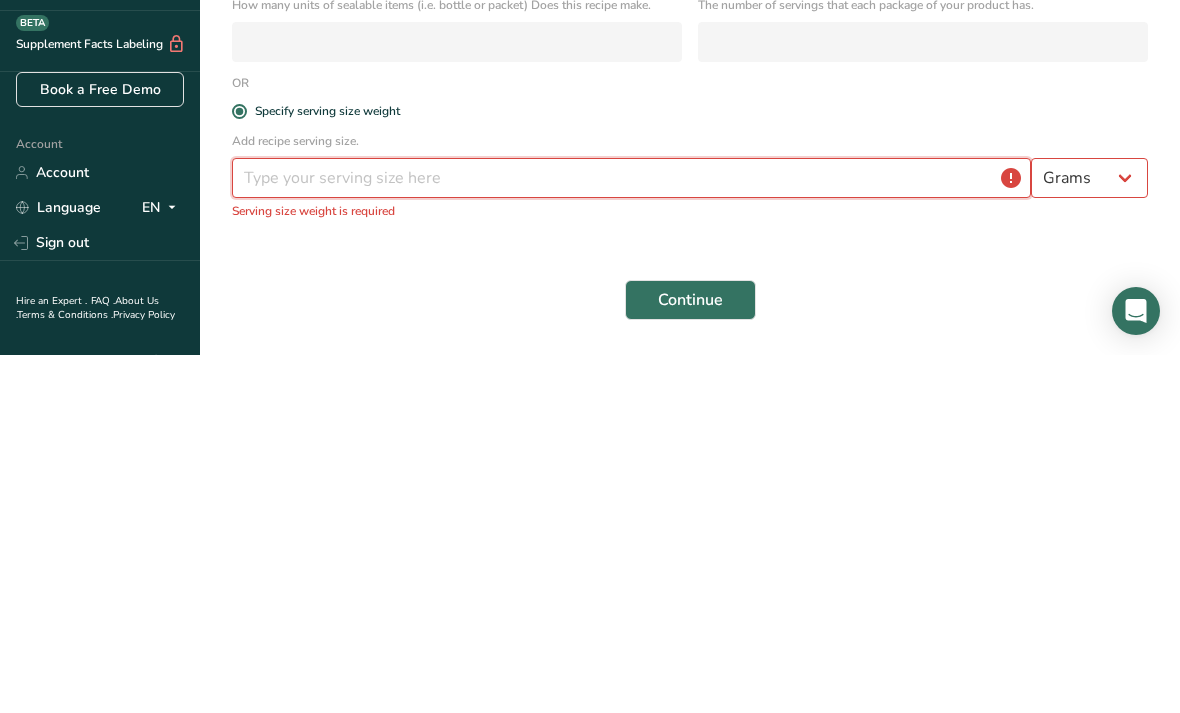 click on "Continue" at bounding box center [690, 658] 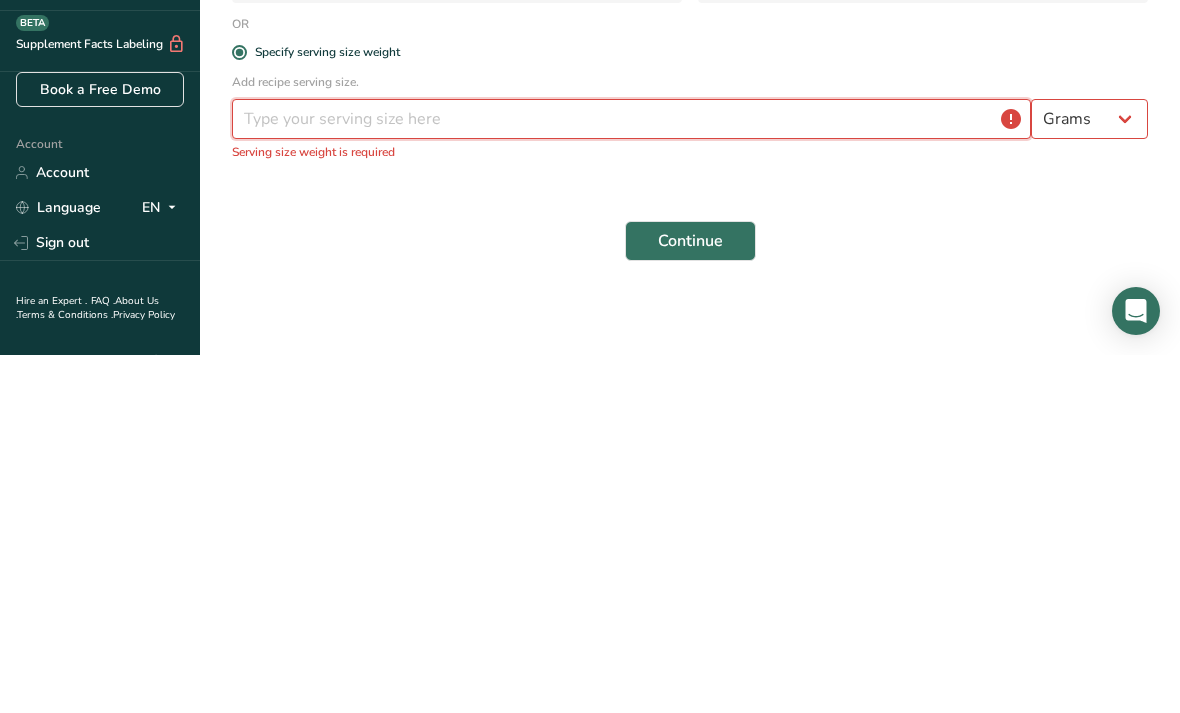 scroll, scrollTop: 220, scrollLeft: 0, axis: vertical 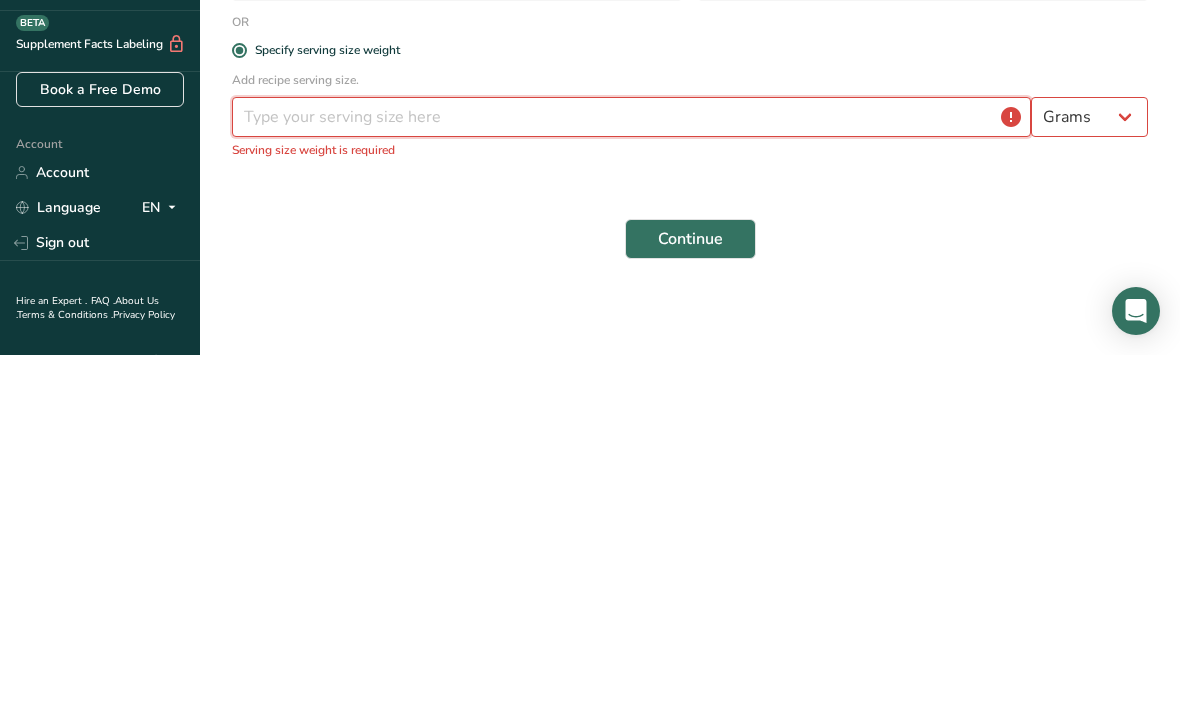 click at bounding box center (631, 475) 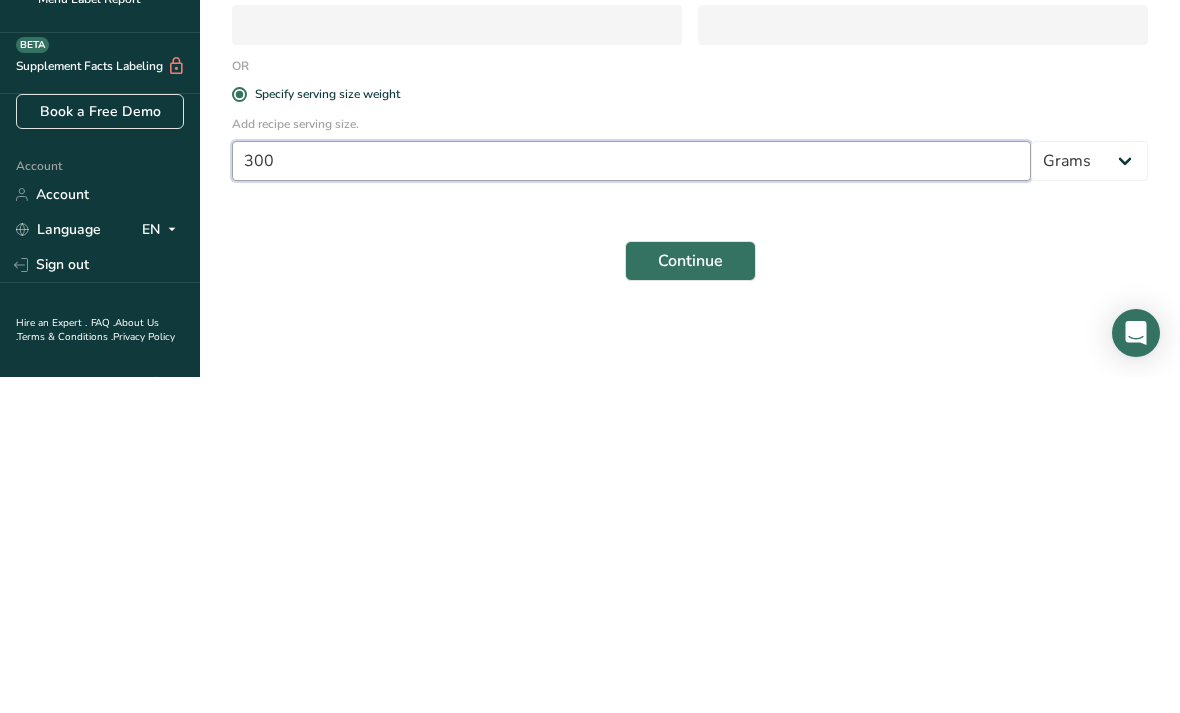type on "300" 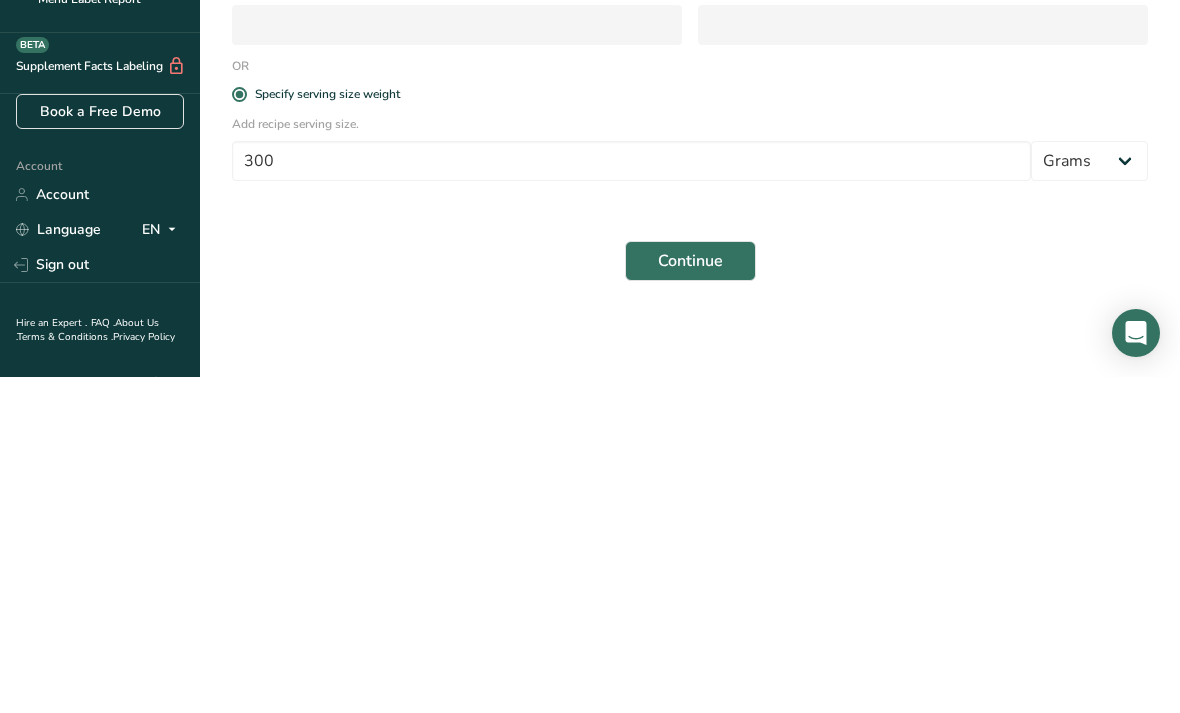 click on "Continue" at bounding box center [690, 597] 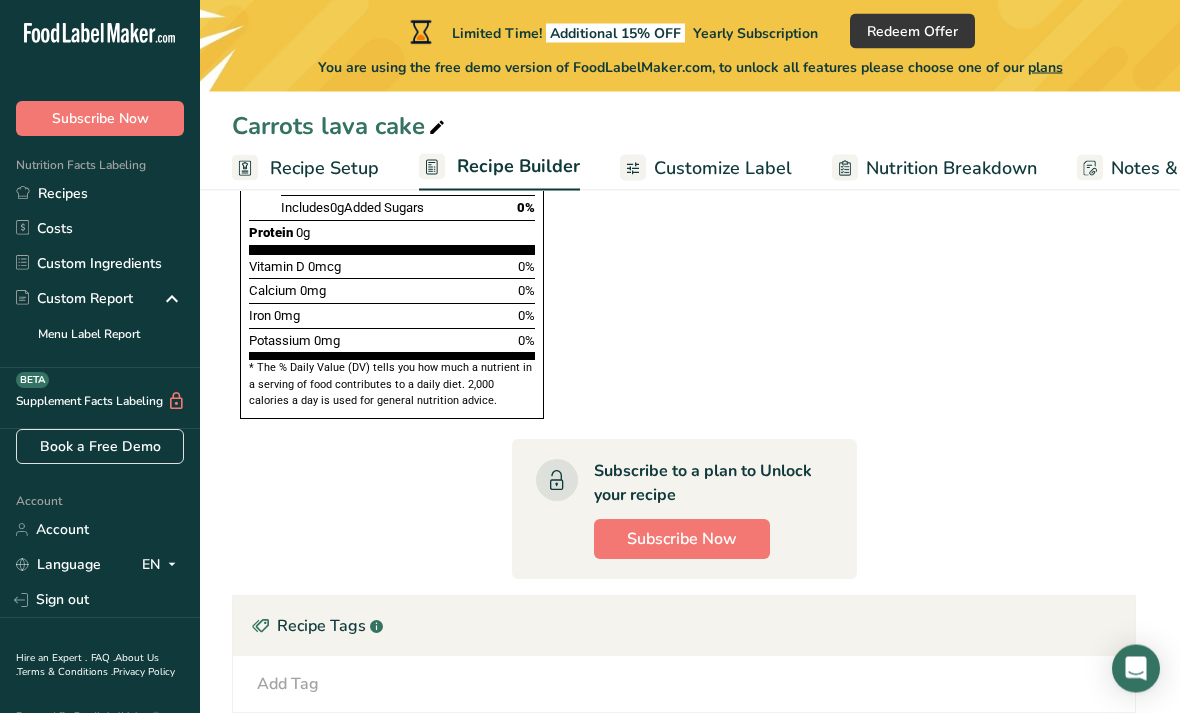 scroll, scrollTop: 879, scrollLeft: 0, axis: vertical 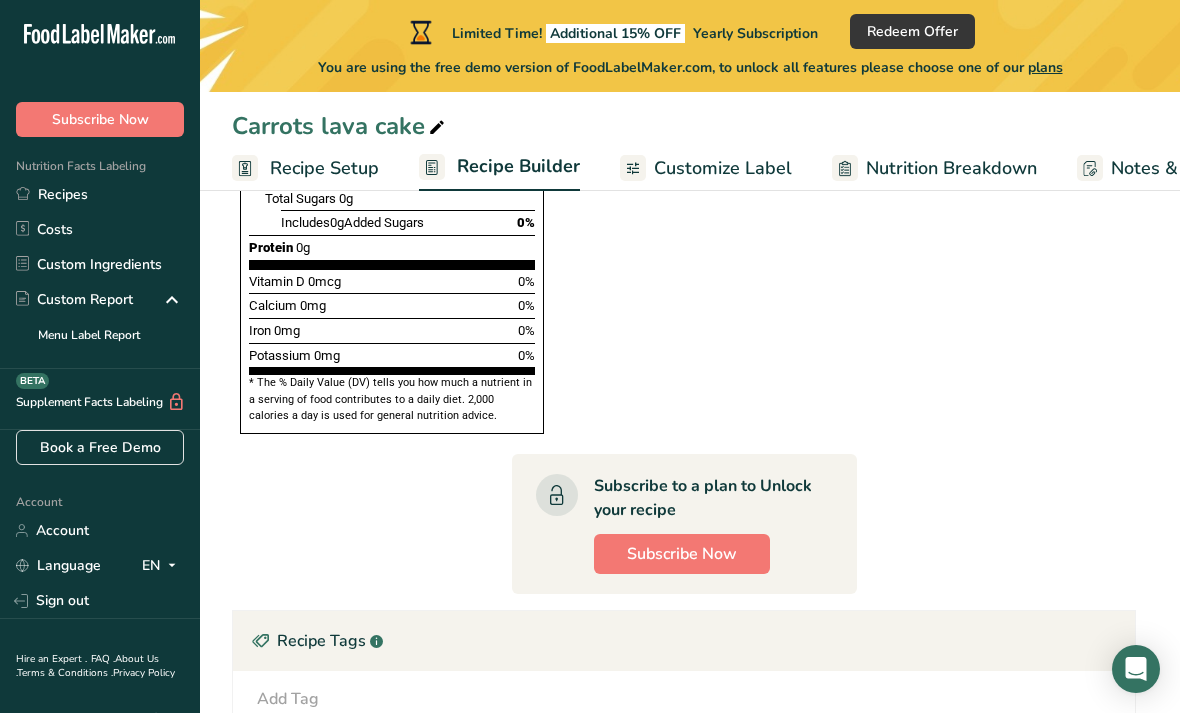click on "Subscribe Now" at bounding box center (682, 554) 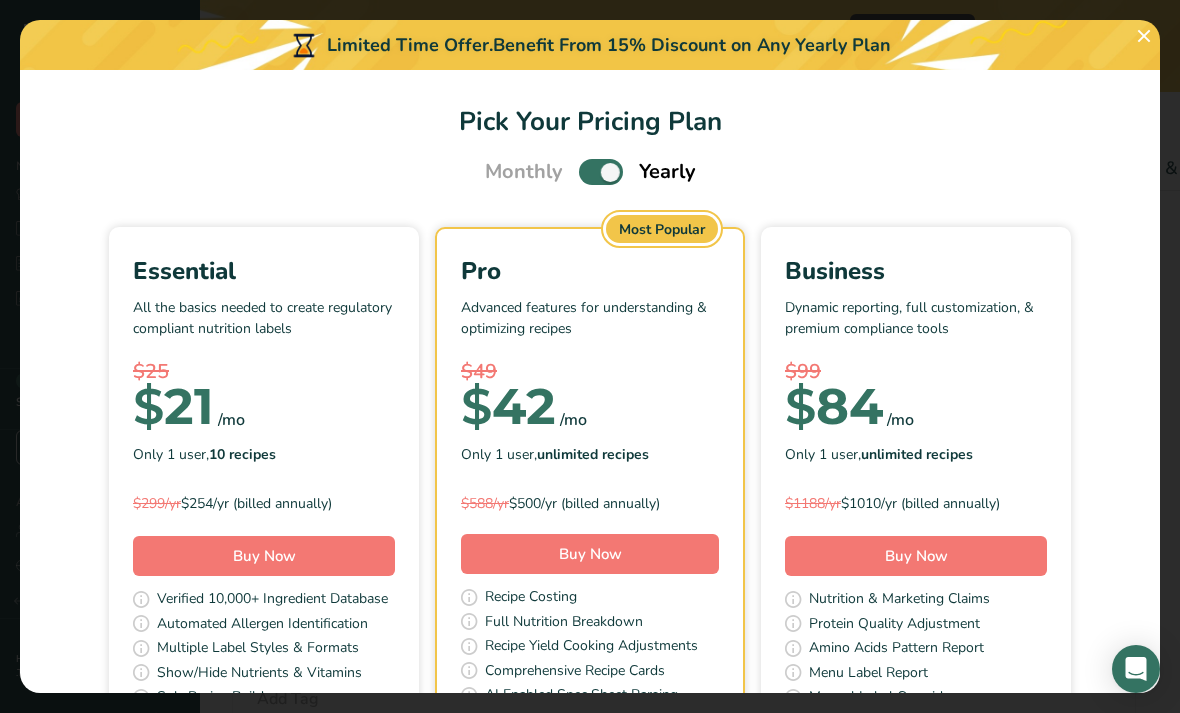 scroll, scrollTop: 0, scrollLeft: 0, axis: both 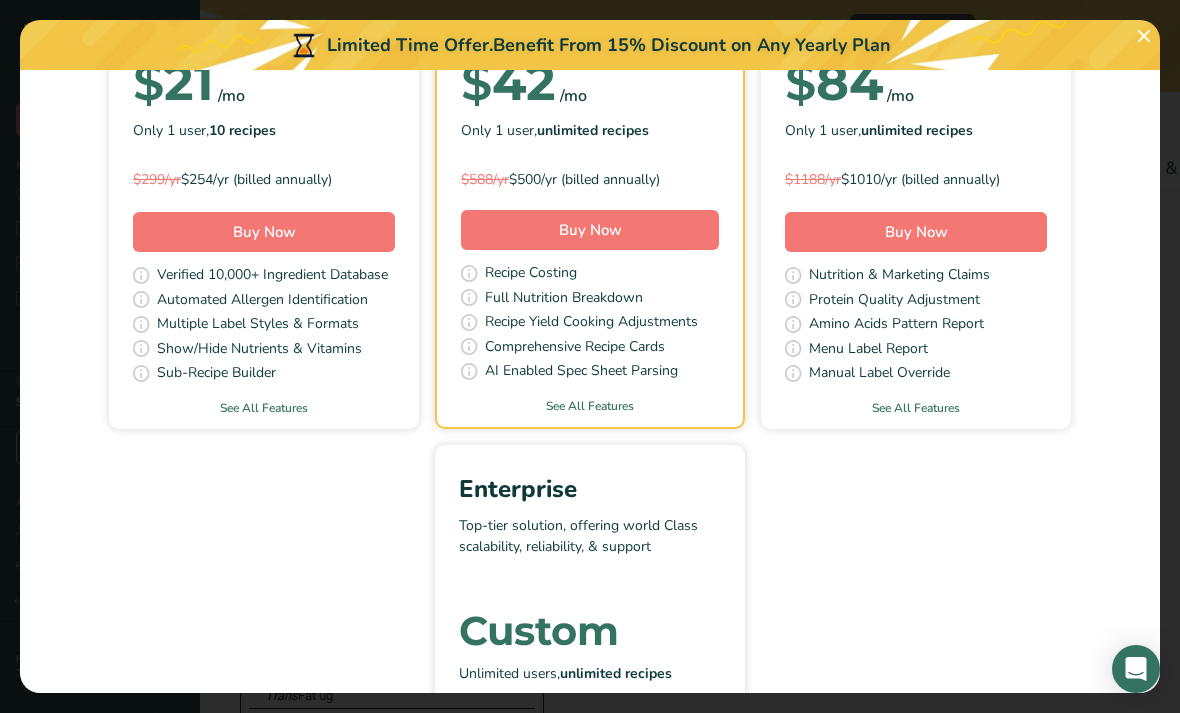 click on "See All Features" at bounding box center (264, 408) 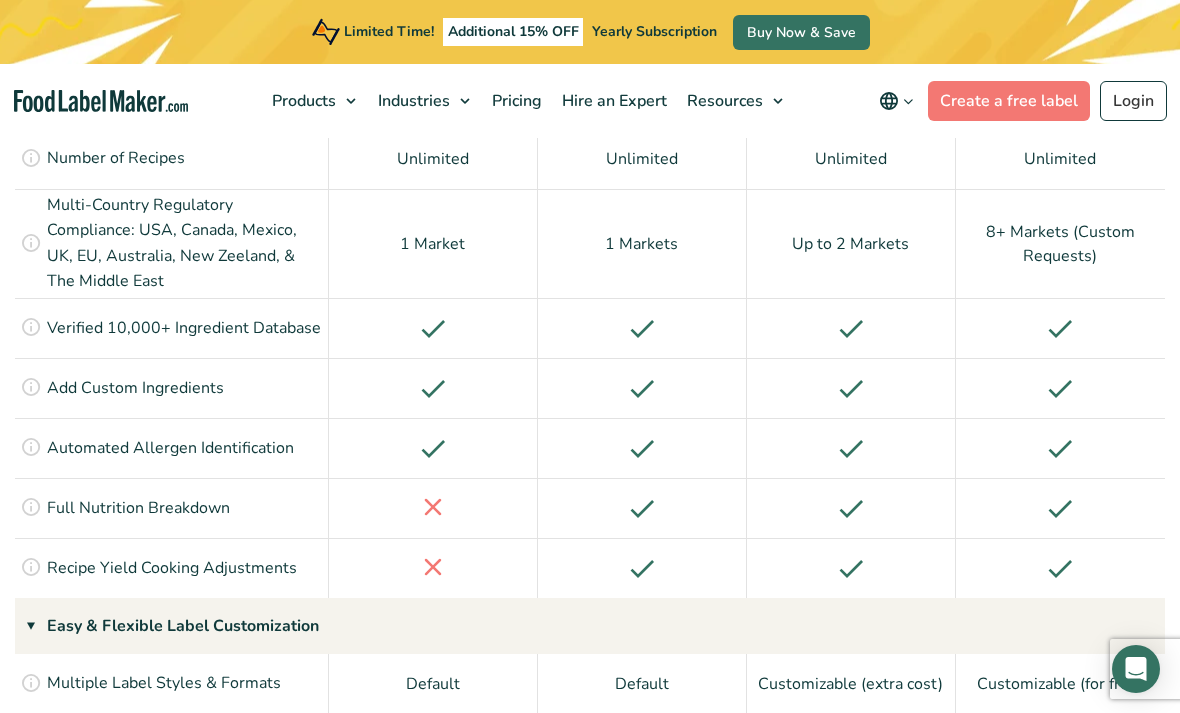 scroll, scrollTop: 2080, scrollLeft: 0, axis: vertical 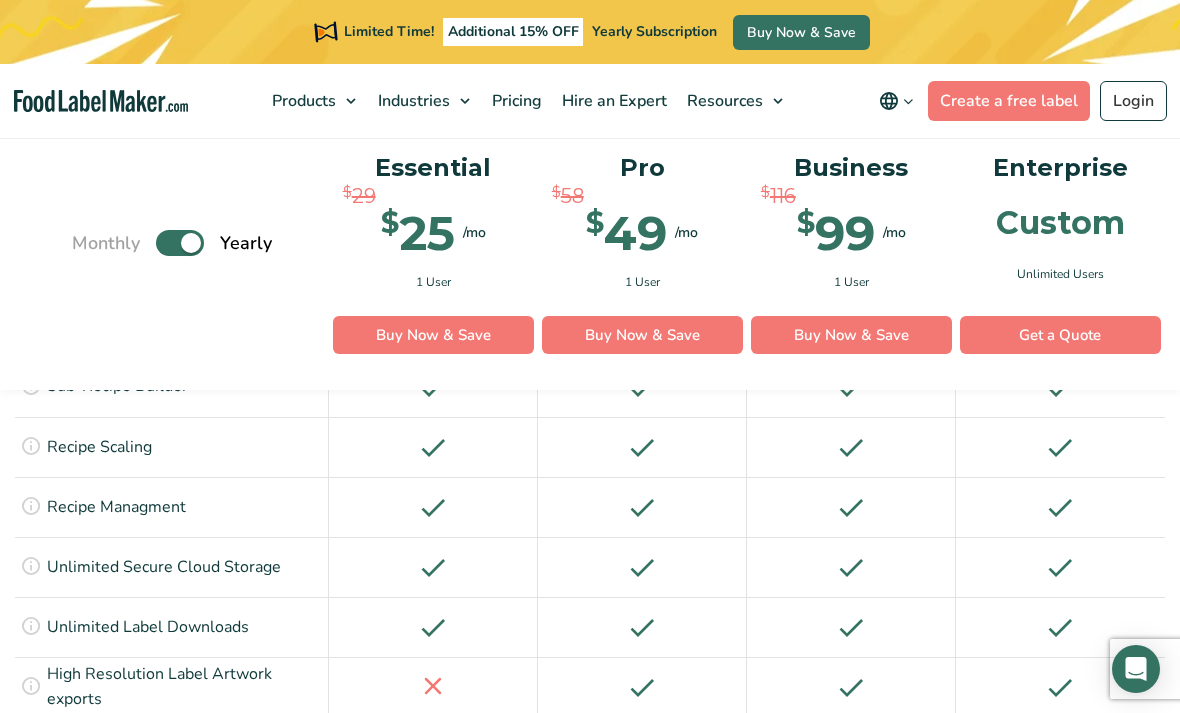click on "Custom" at bounding box center (1060, 222) 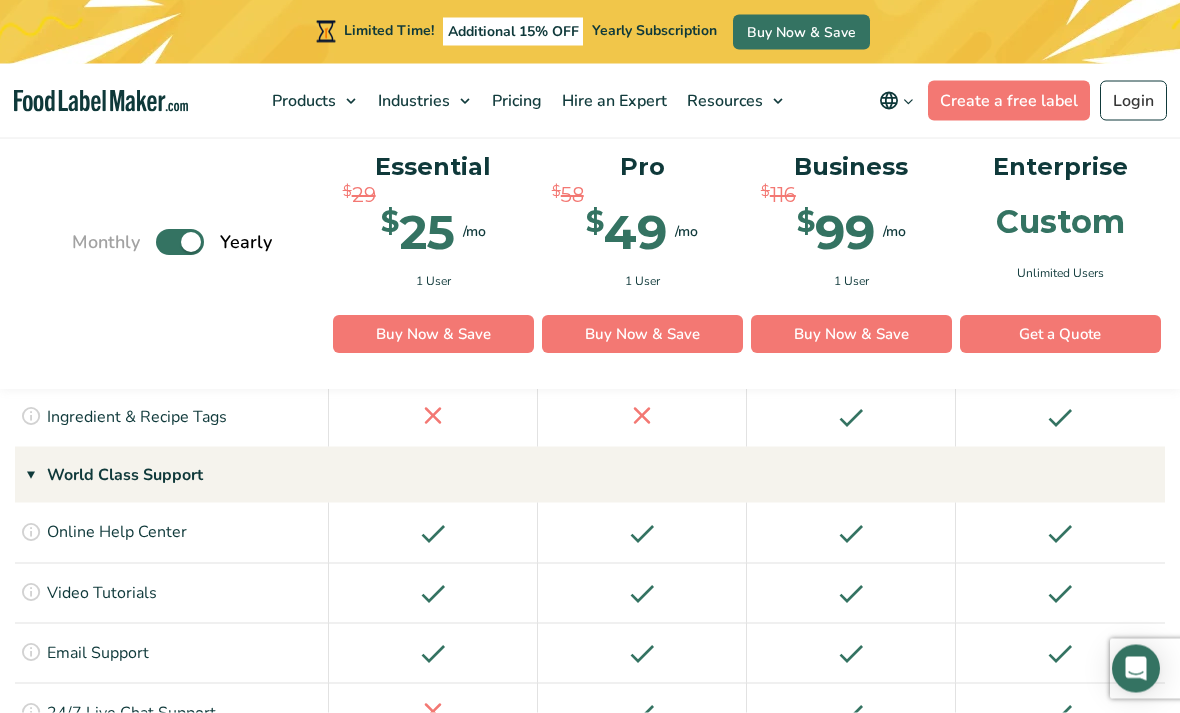 scroll, scrollTop: 3491, scrollLeft: 0, axis: vertical 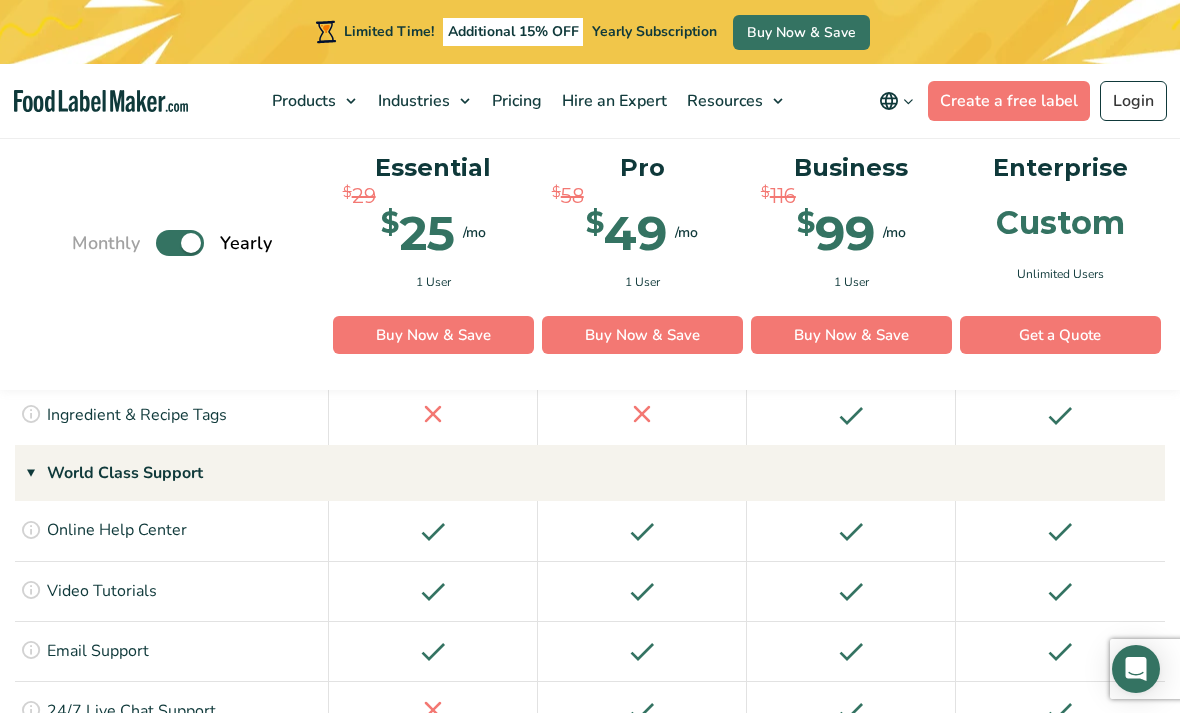 click on "Toggle" at bounding box center (180, 243) 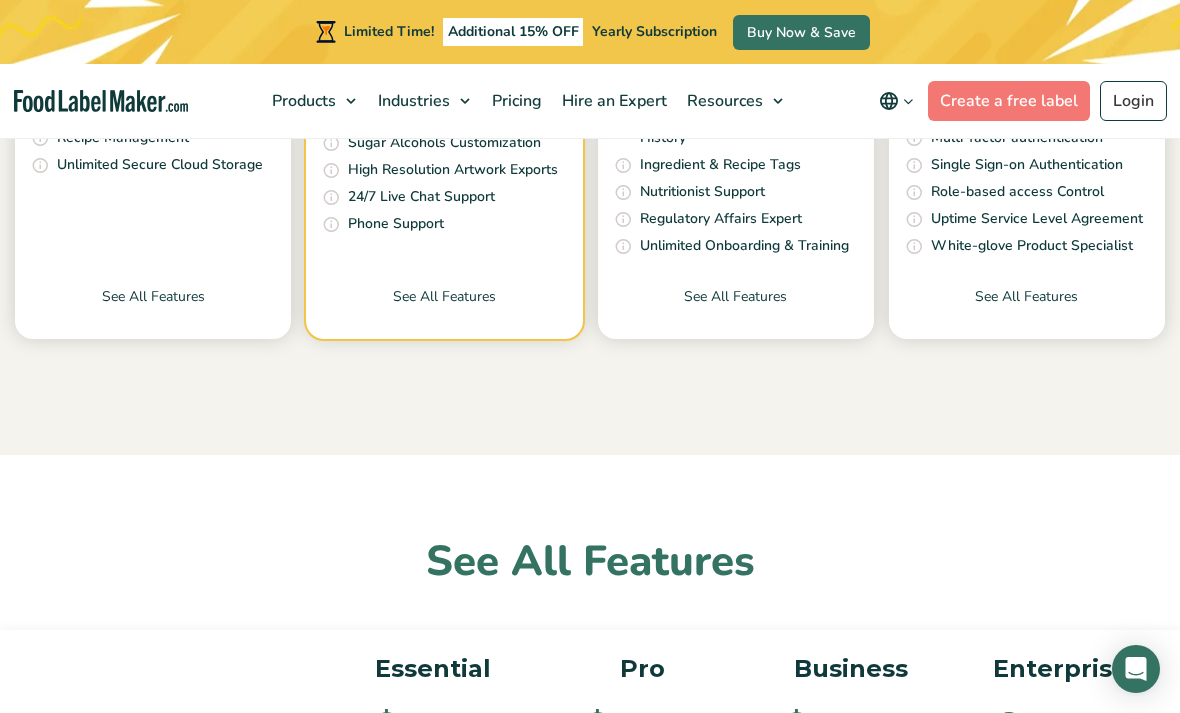 scroll, scrollTop: 0, scrollLeft: 0, axis: both 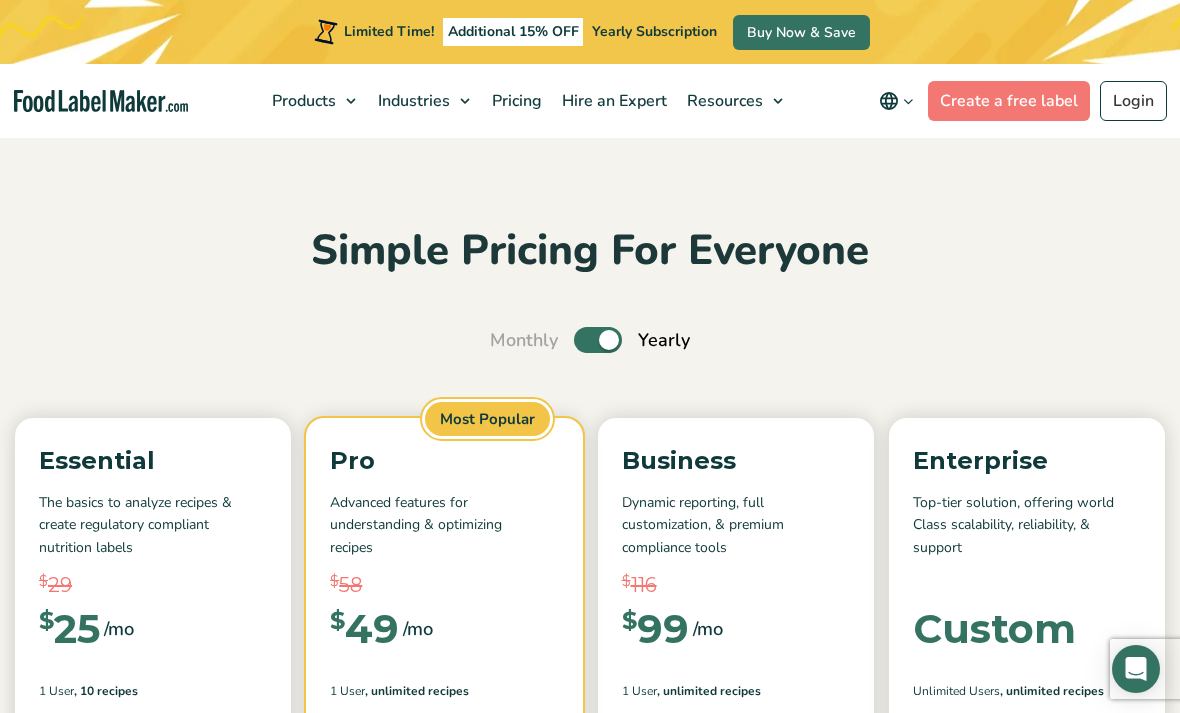 click on "Buy Now & Save" at bounding box center (801, 32) 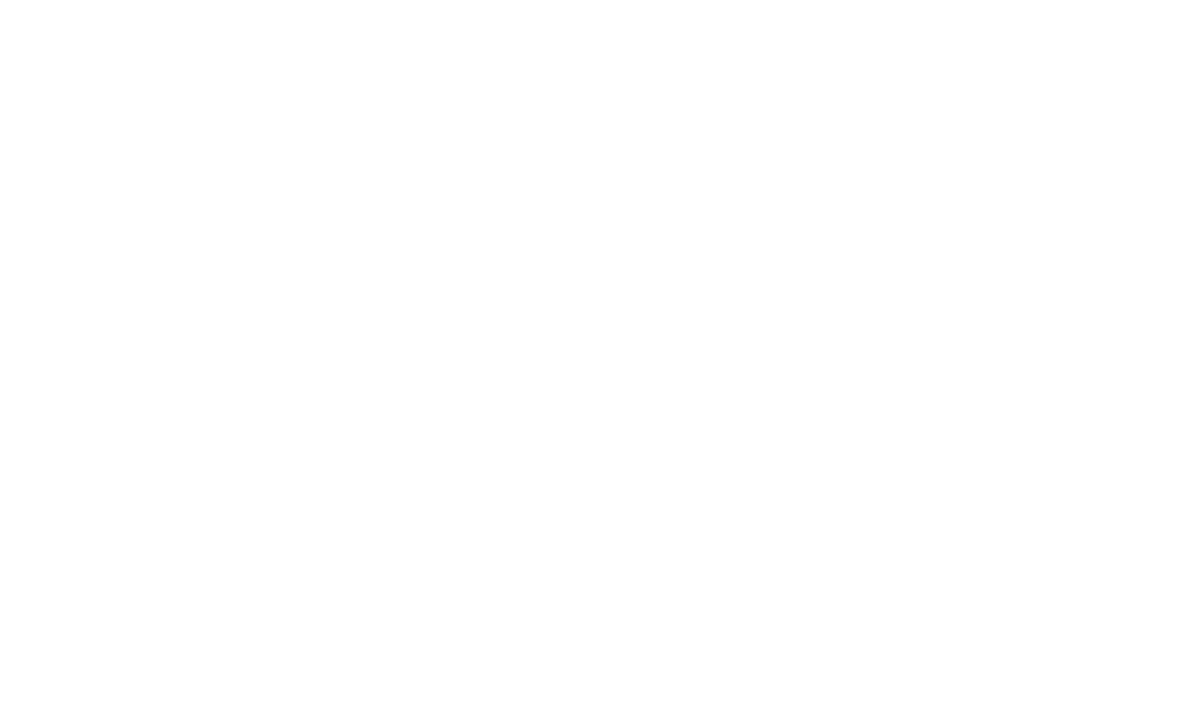 scroll, scrollTop: 0, scrollLeft: 0, axis: both 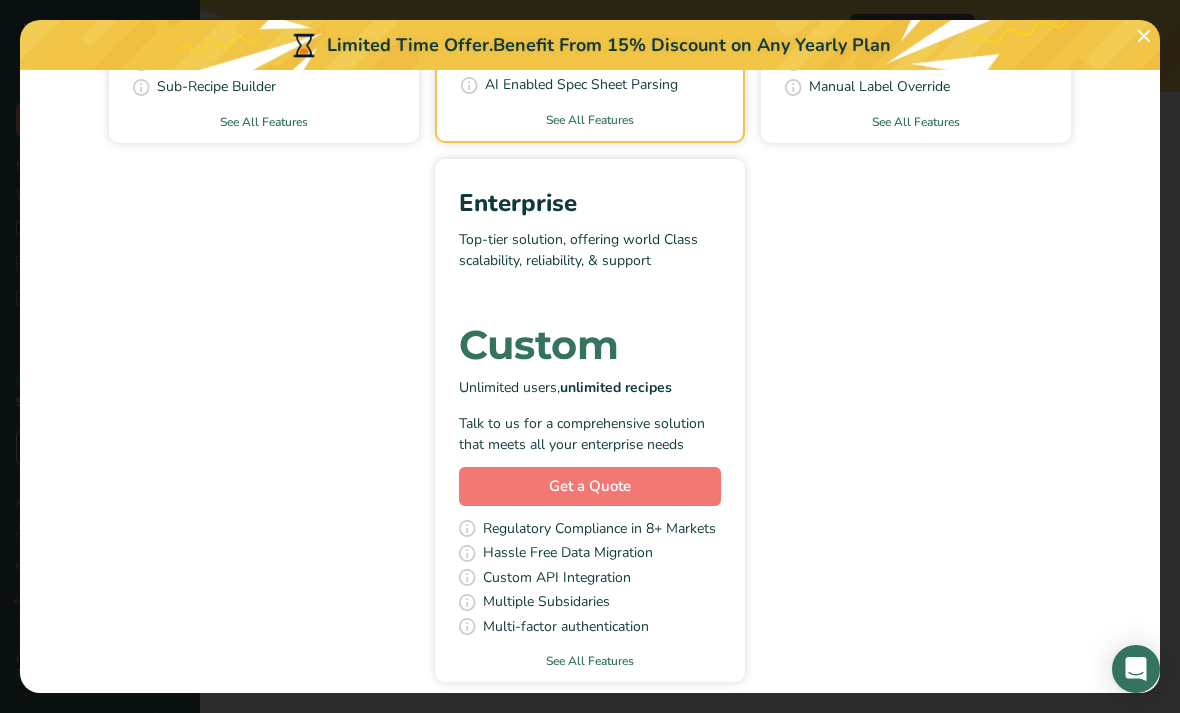 click on "Get a Quote" at bounding box center [590, 486] 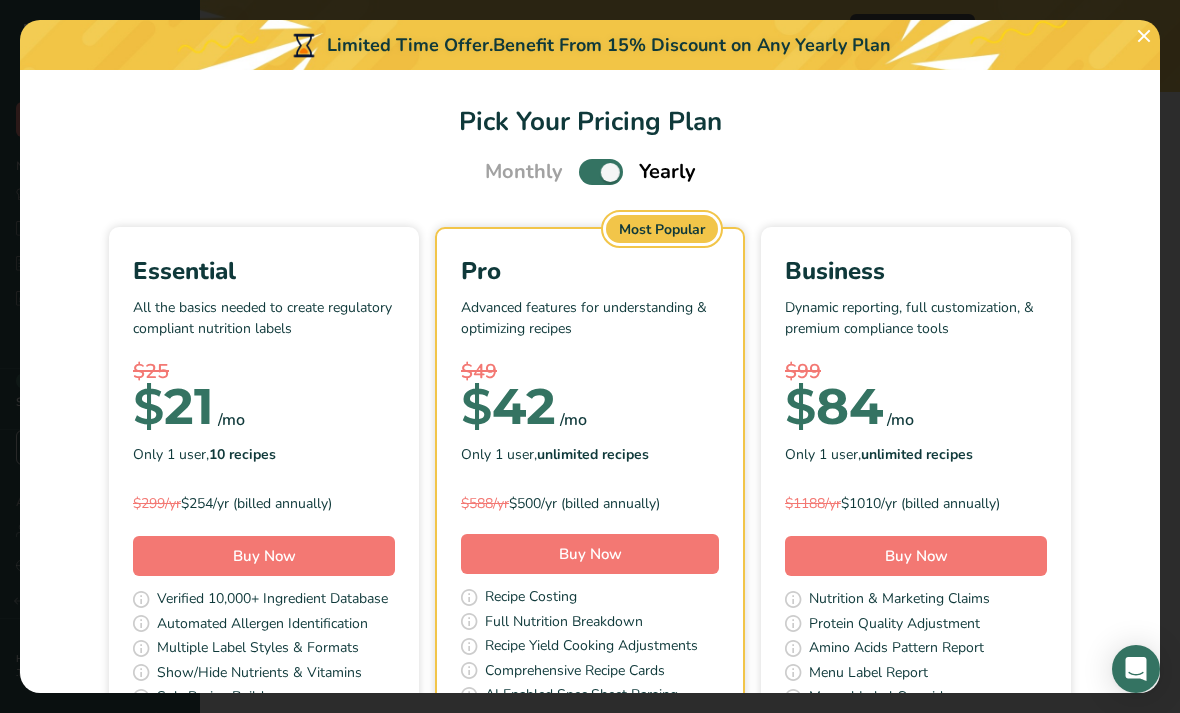 scroll, scrollTop: 0, scrollLeft: 0, axis: both 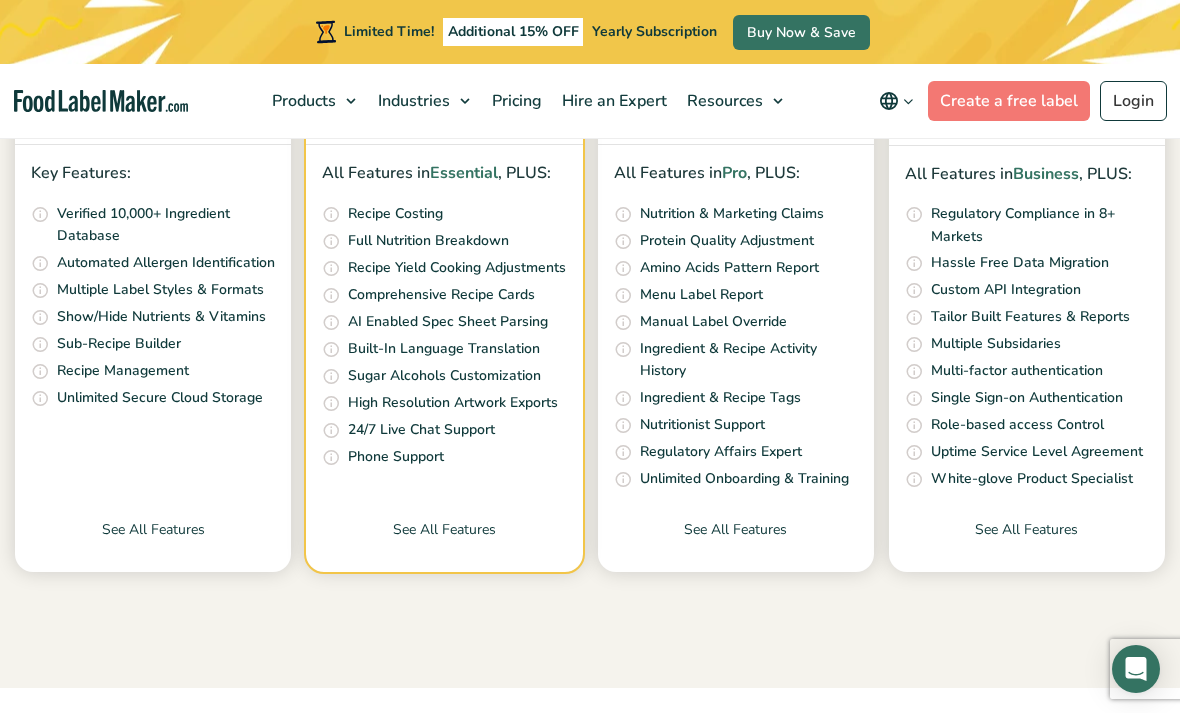 click on "See All Features" at bounding box center (1027, 545) 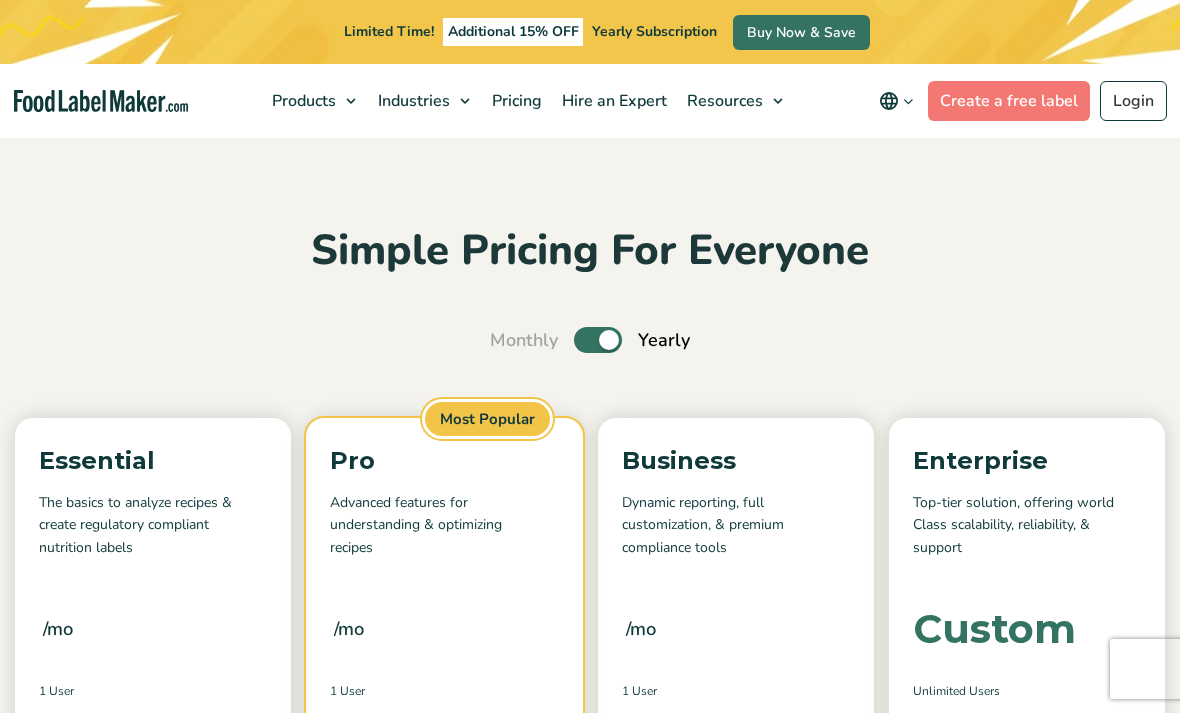 scroll, scrollTop: 128, scrollLeft: 0, axis: vertical 